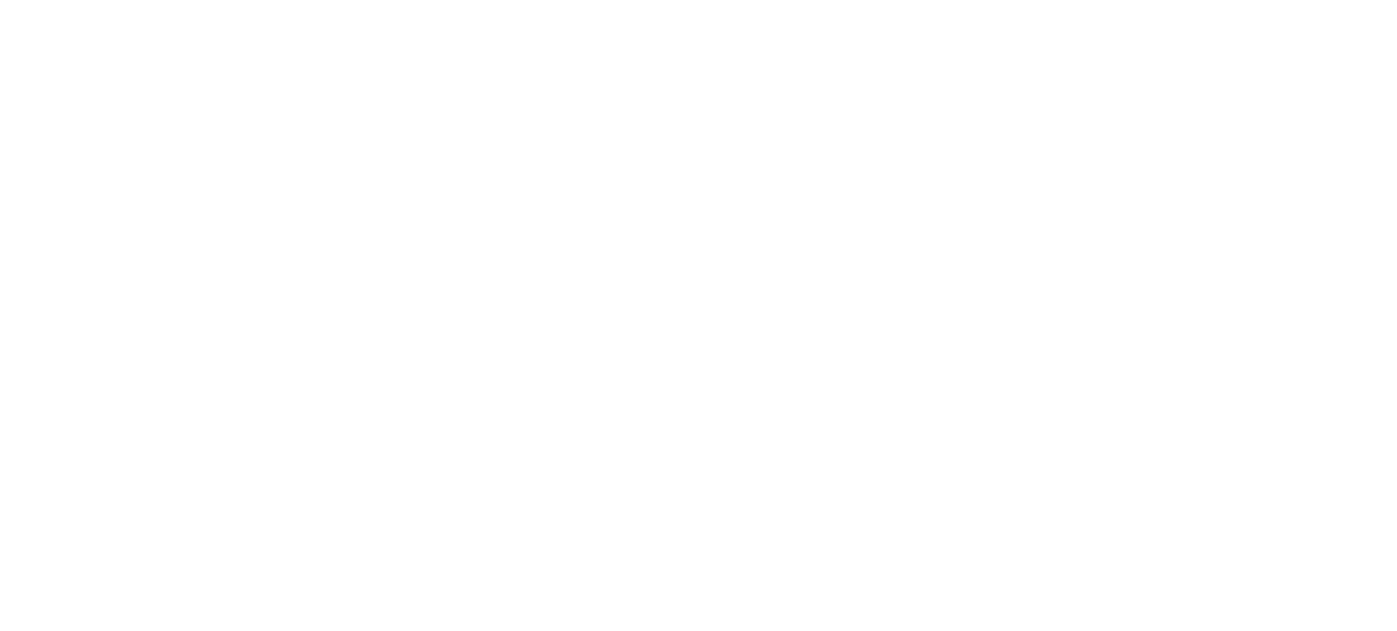scroll, scrollTop: 0, scrollLeft: 0, axis: both 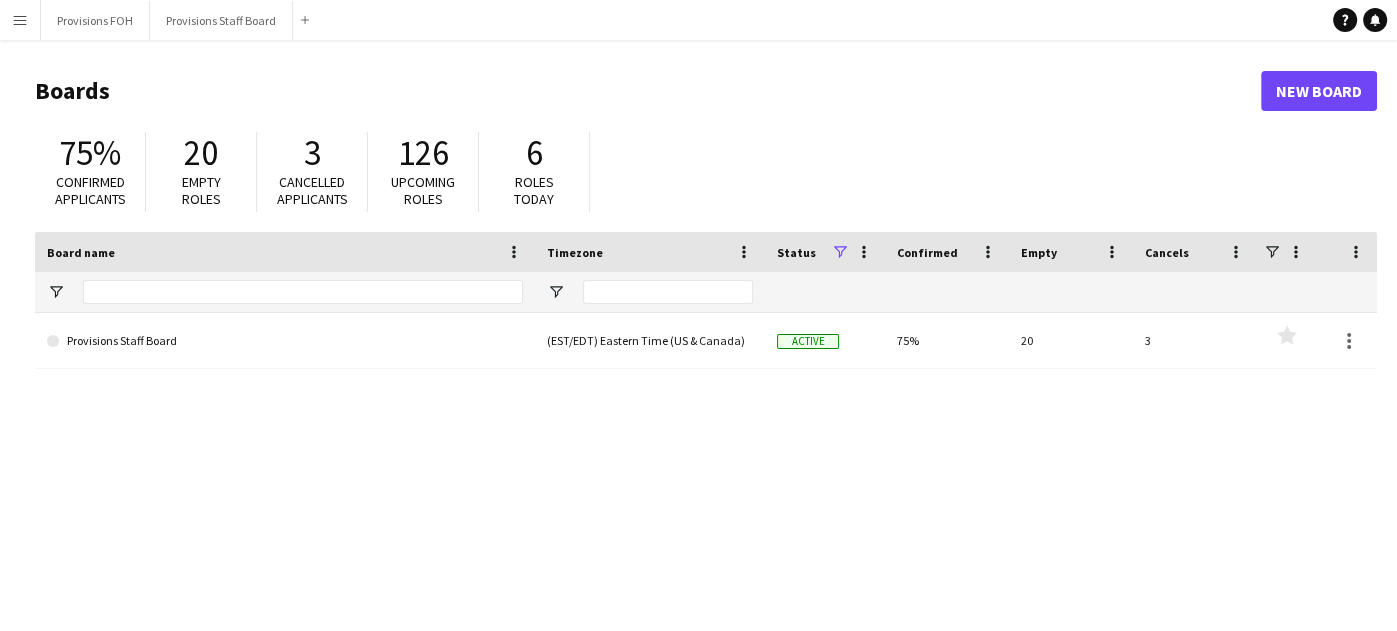 click on "Menu" at bounding box center [20, 20] 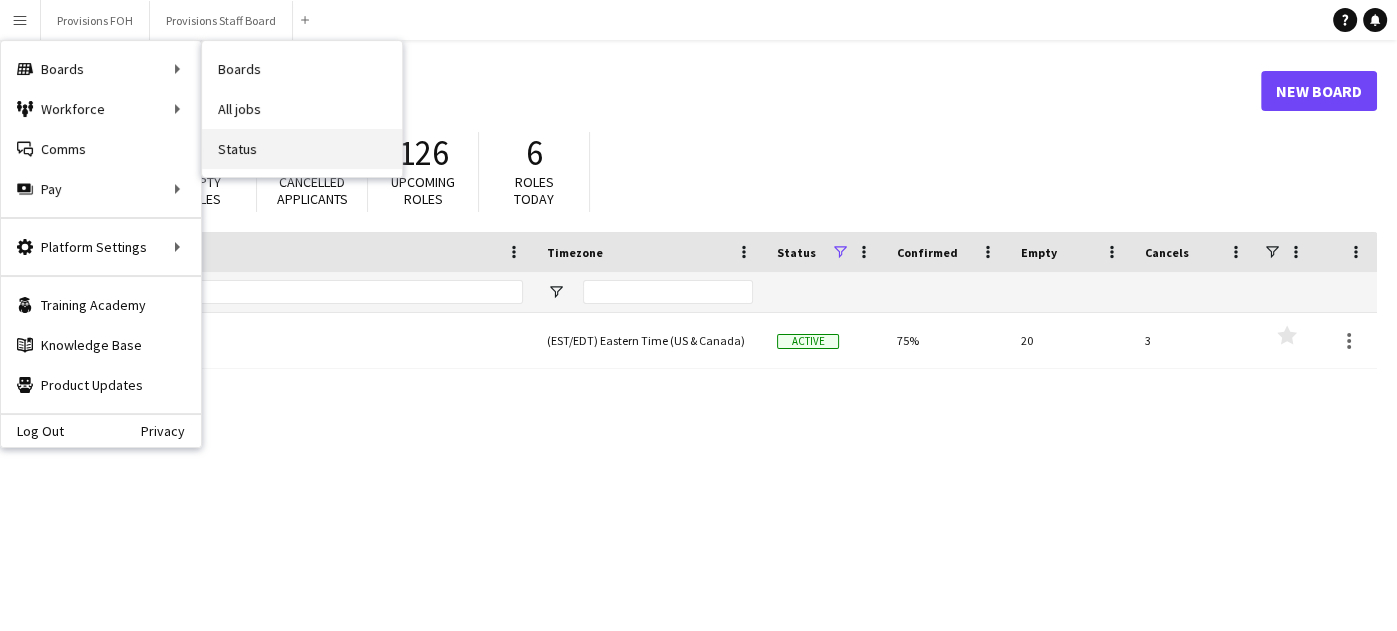 click on "Status" at bounding box center (302, 149) 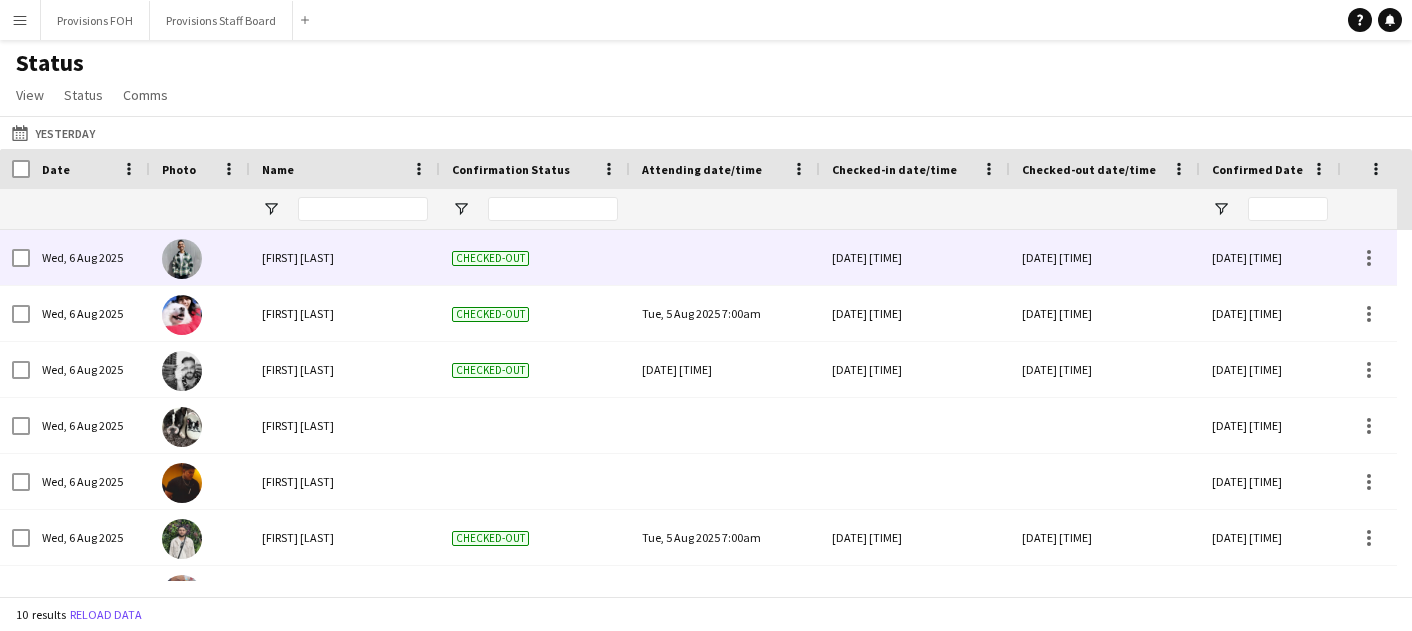 scroll, scrollTop: 30, scrollLeft: 0, axis: vertical 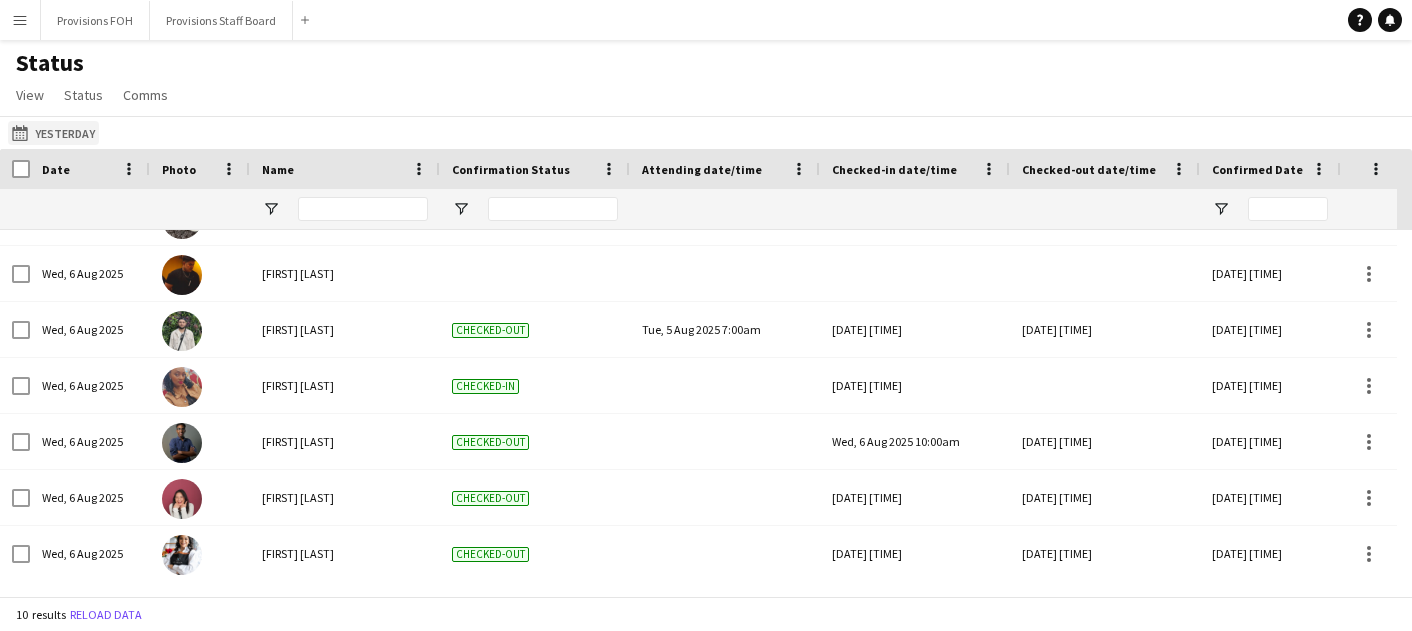 click on "[DATE] to [DATE]
Yesterday" 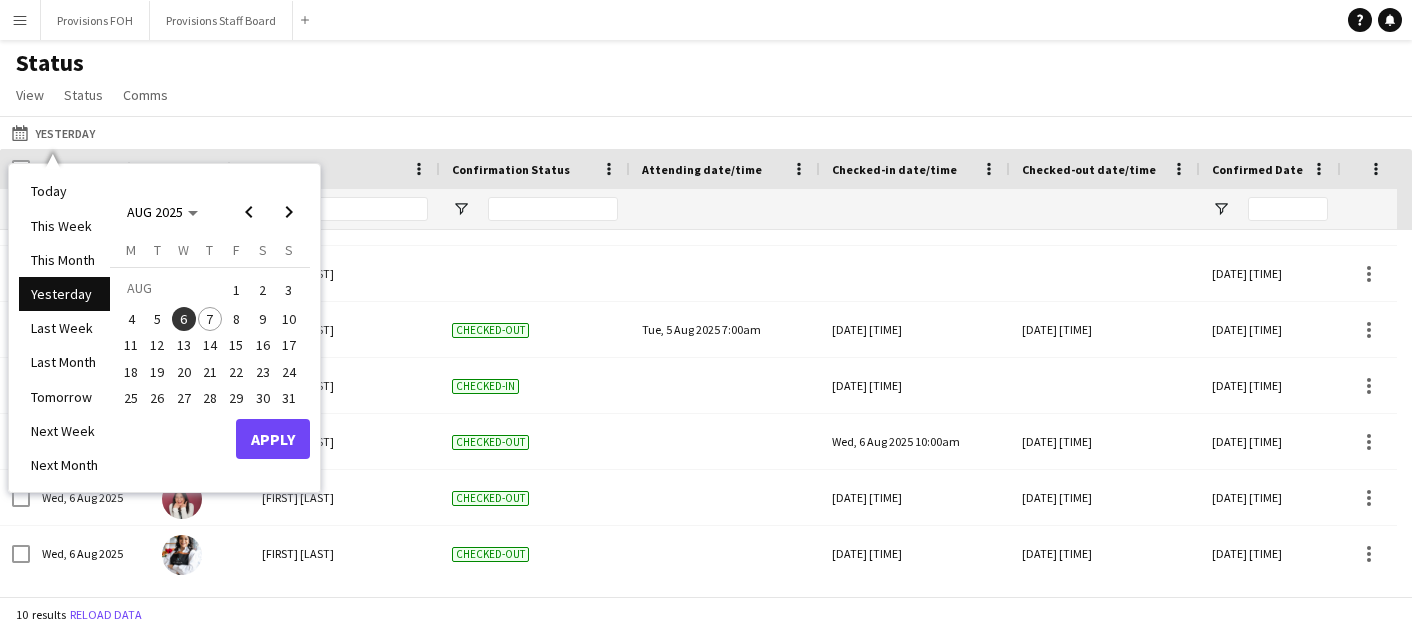click on "7" at bounding box center [210, 319] 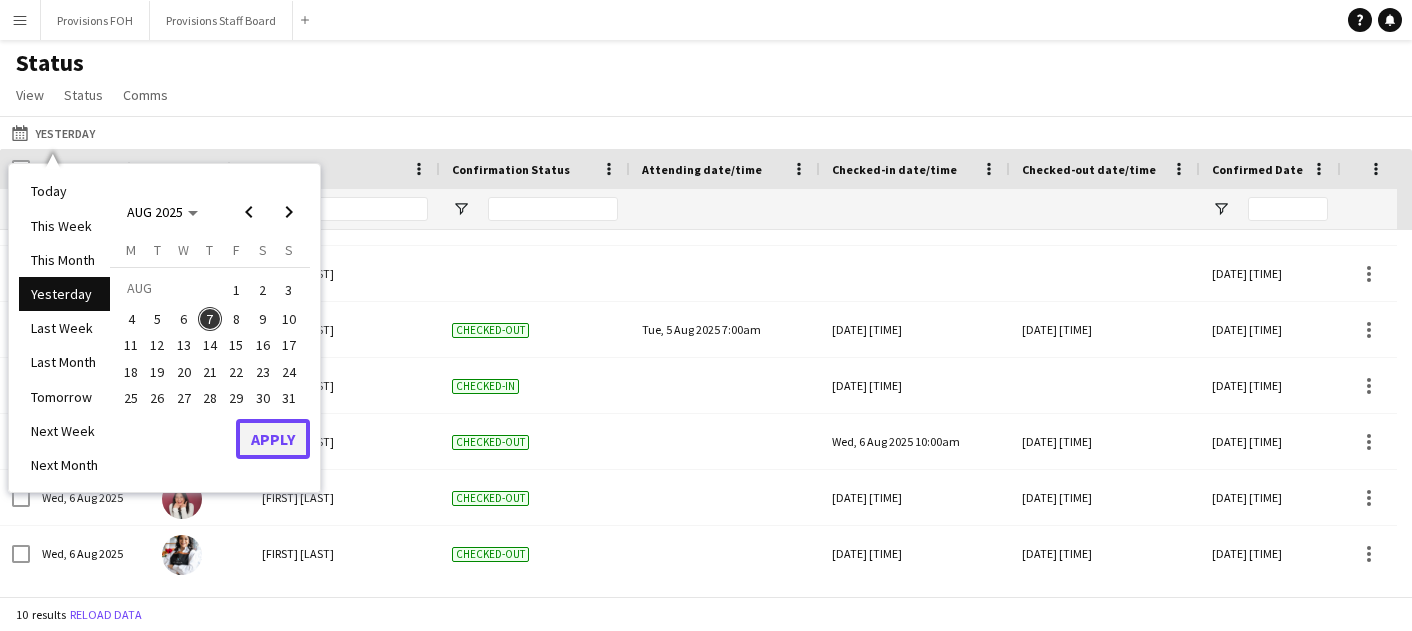 click on "Apply" at bounding box center (273, 439) 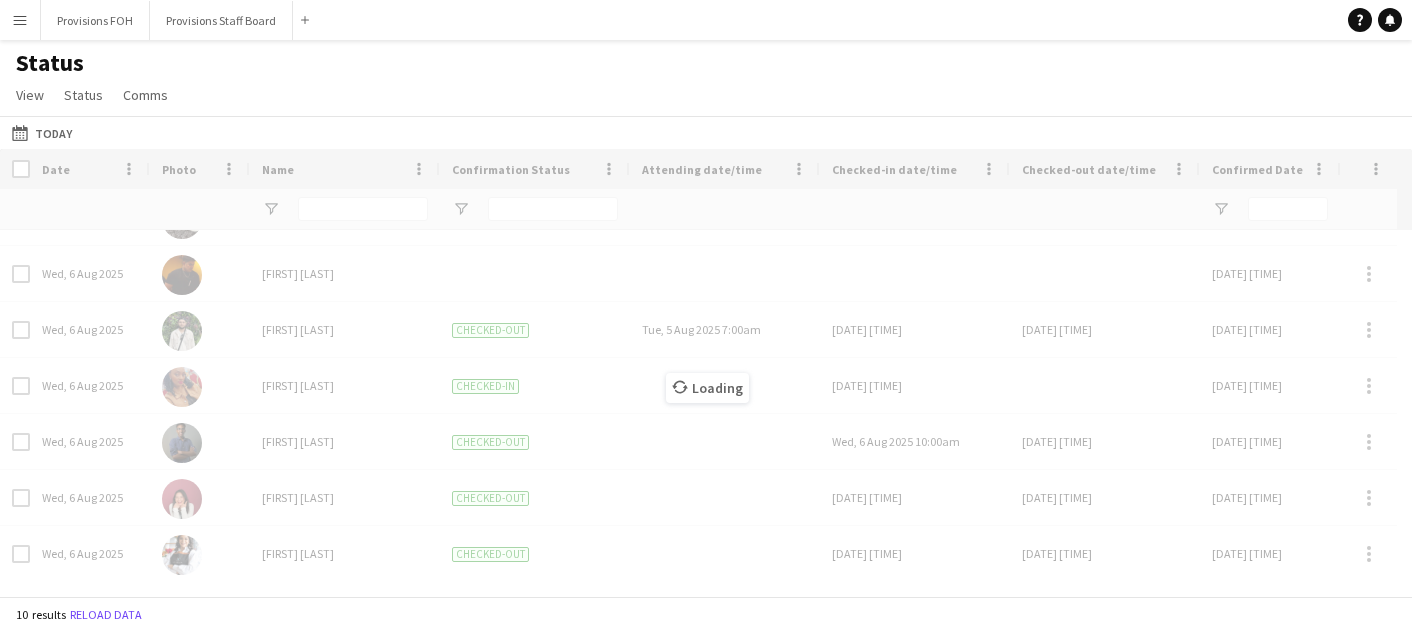 scroll, scrollTop: 40, scrollLeft: 0, axis: vertical 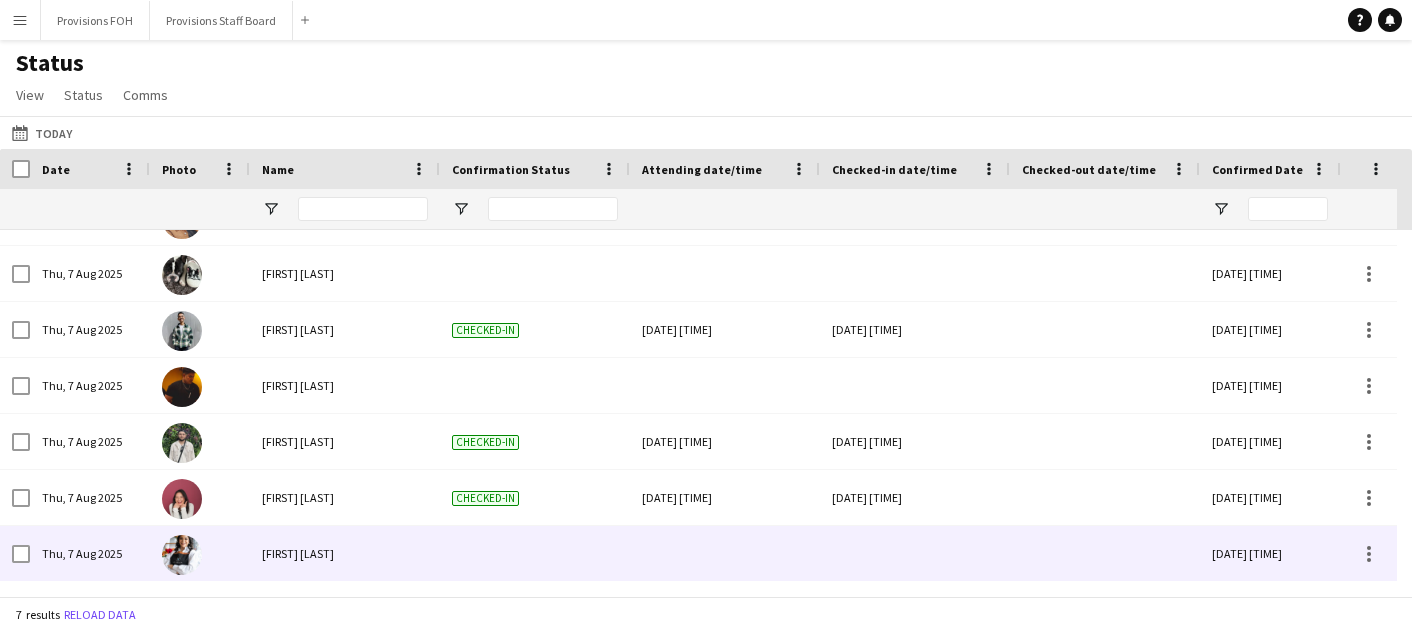 click at bounding box center (535, 553) 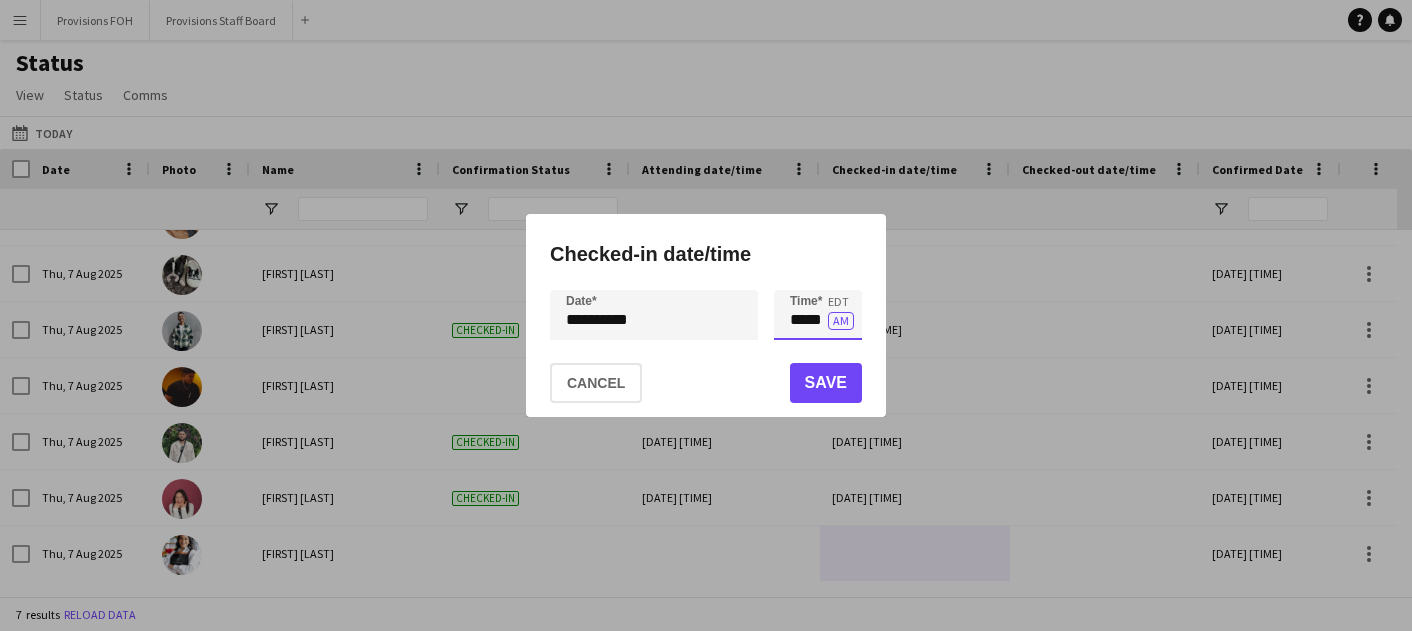 click on "*****" at bounding box center (818, 315) 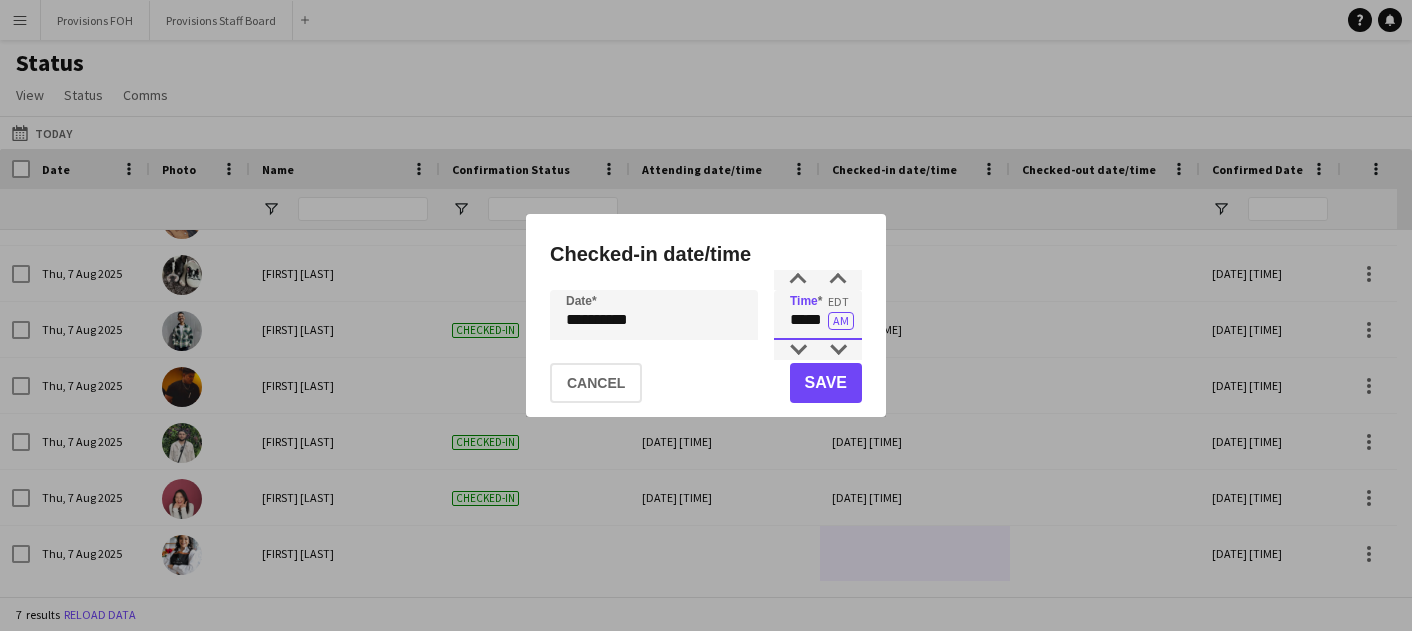 type on "*****" 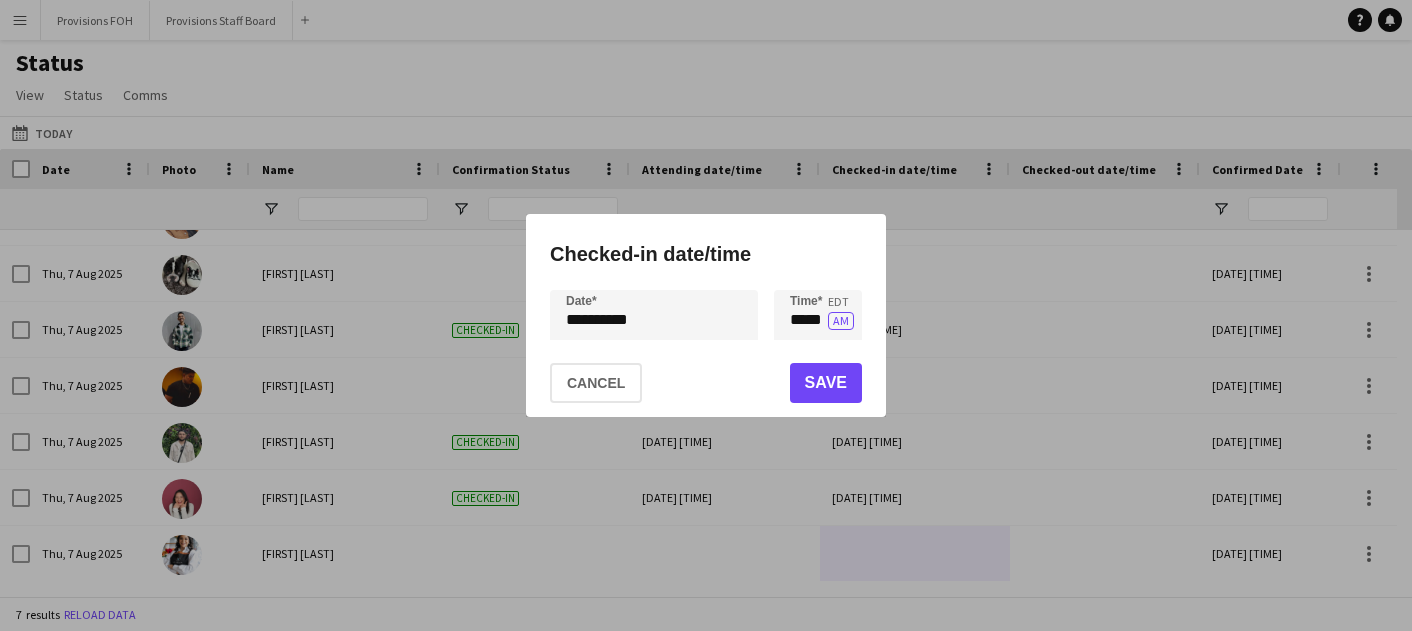 click on "Cancel   Save" 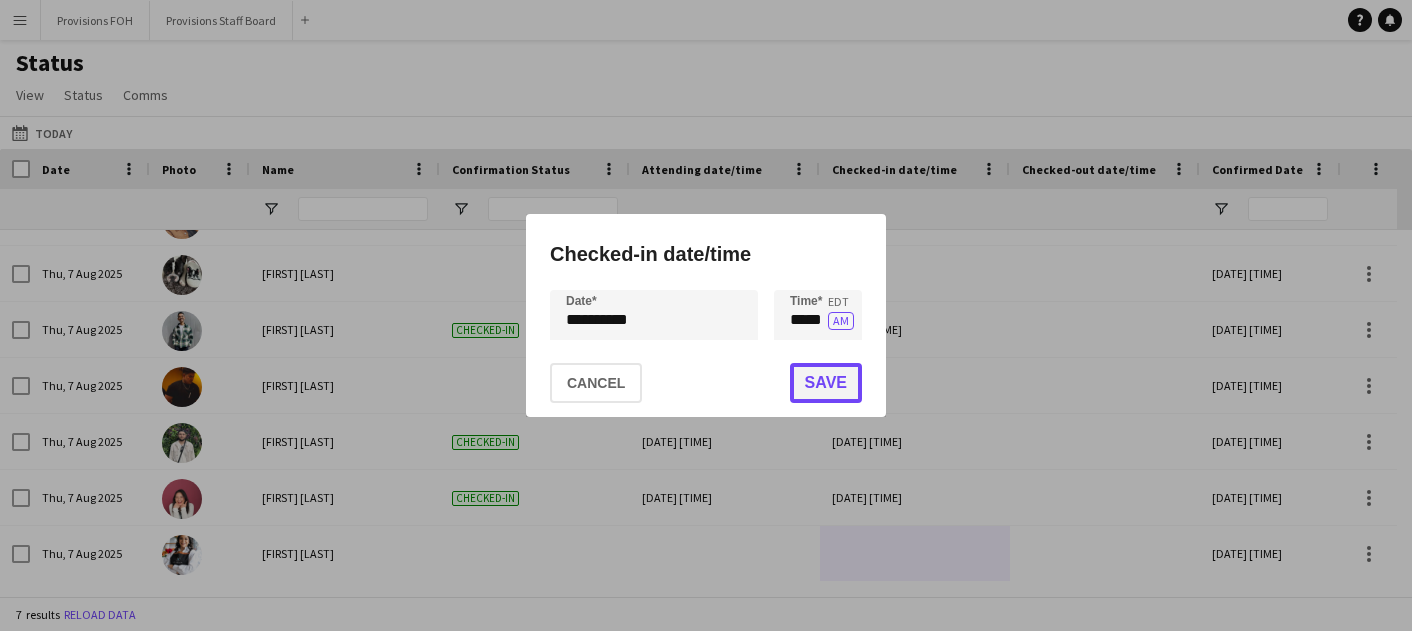 click on "Save" 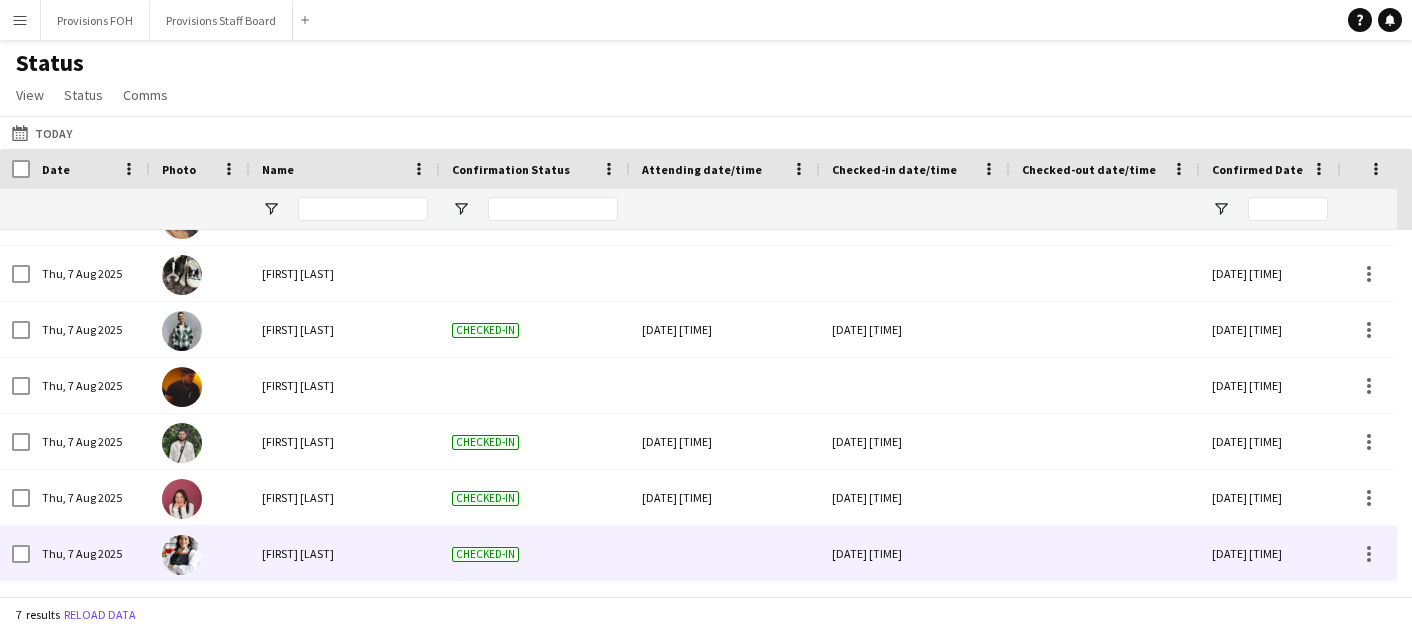 click at bounding box center (725, 553) 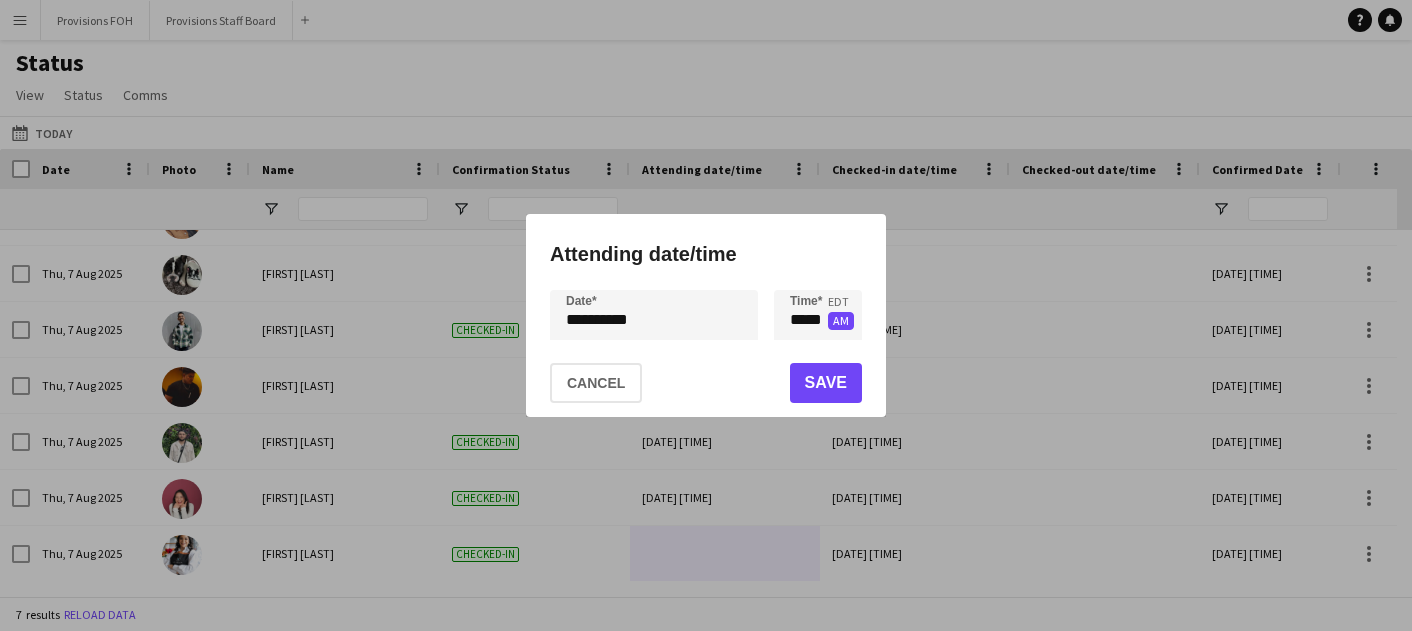 click on "AM" at bounding box center (841, 321) 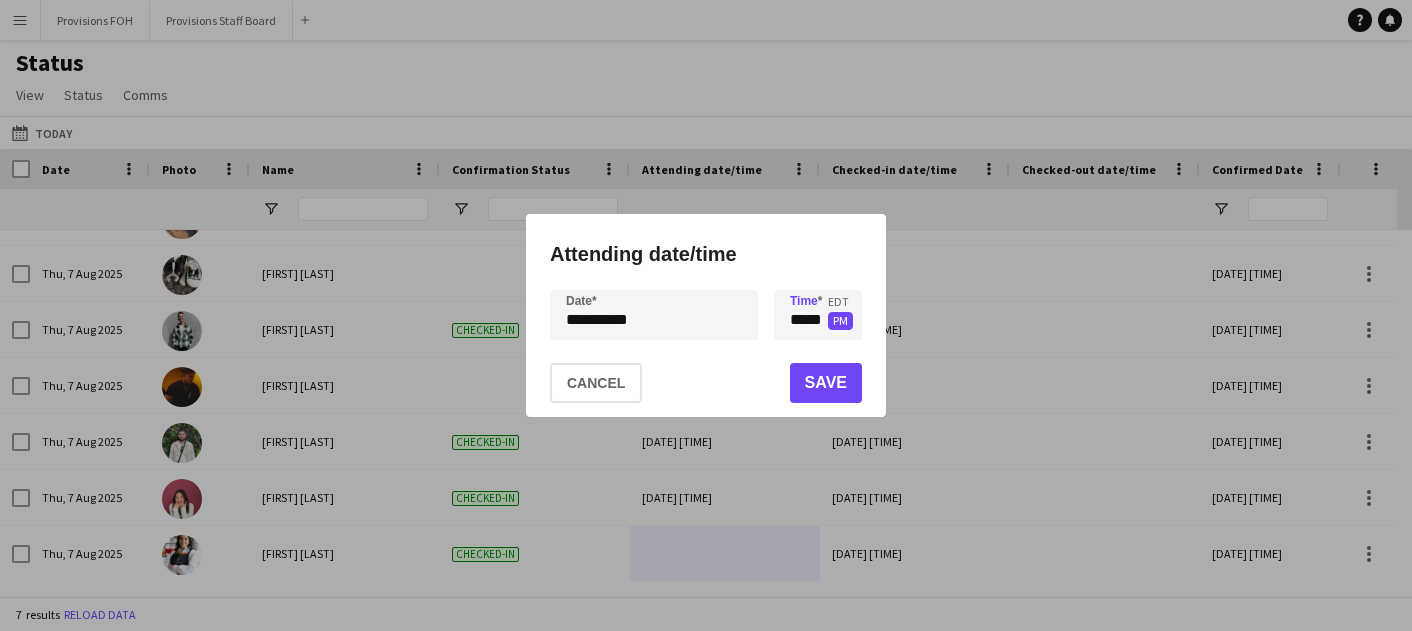 click on "PM" at bounding box center [840, 321] 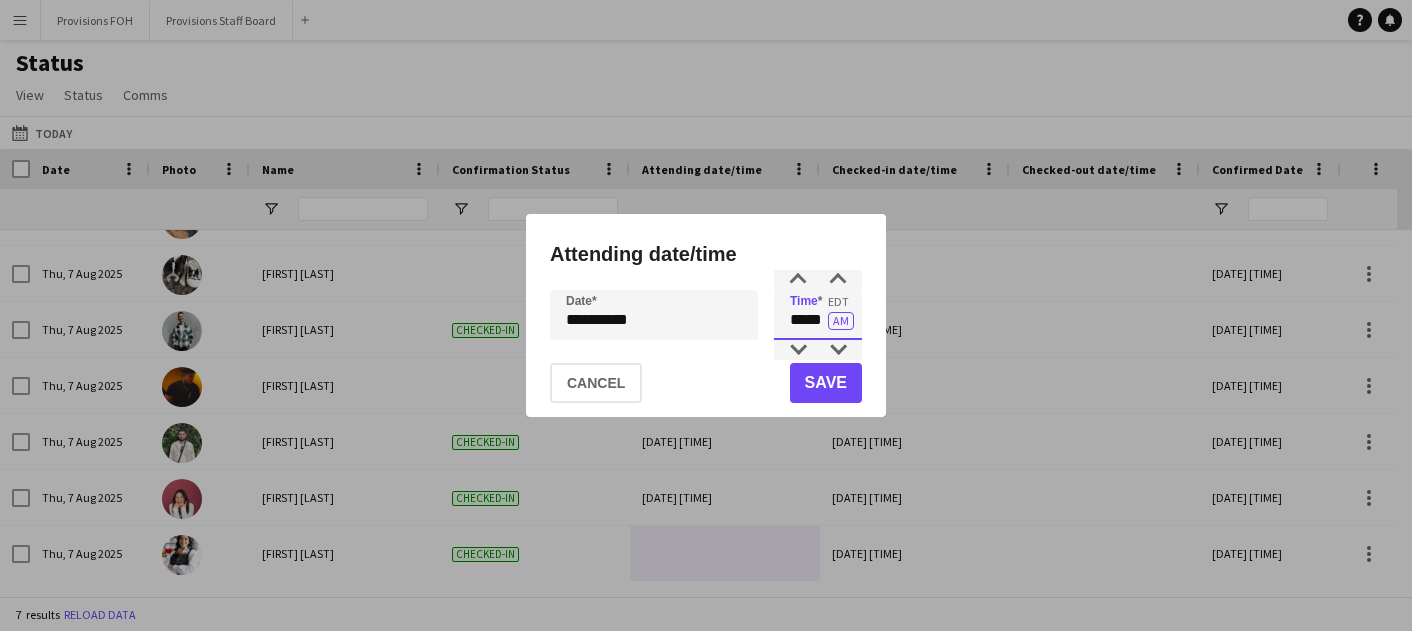 click on "*****" at bounding box center [818, 315] 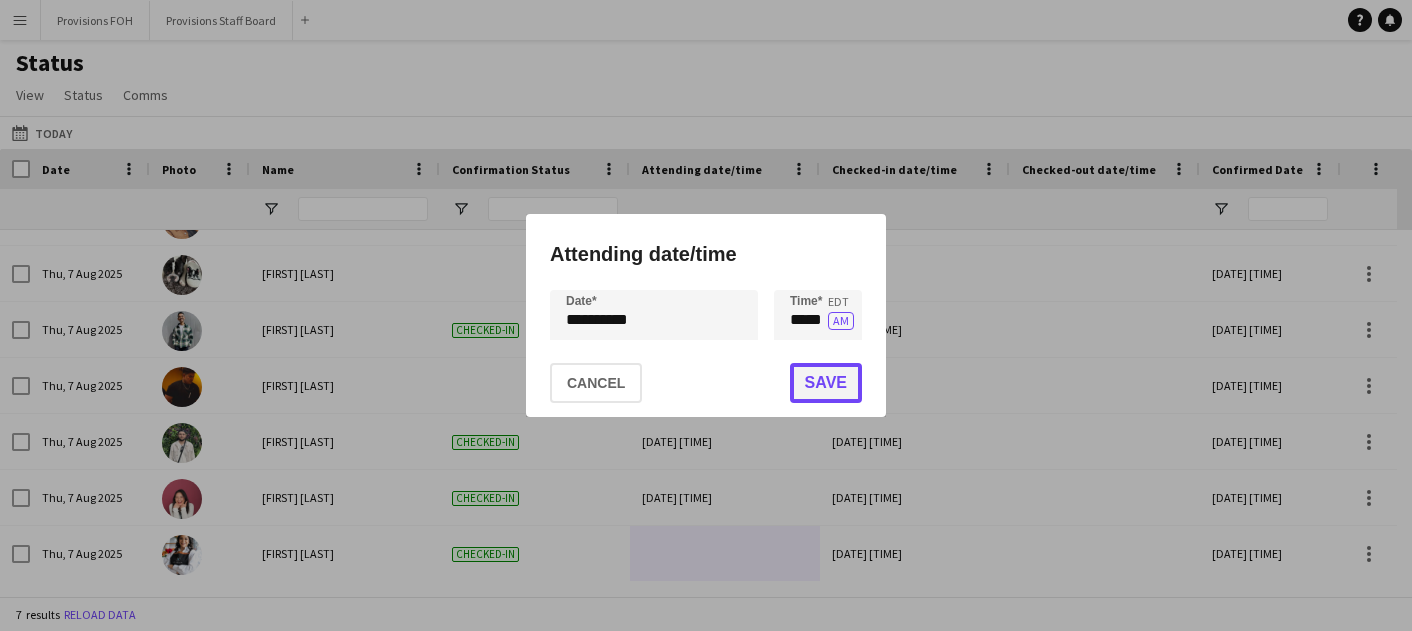 click on "Save" 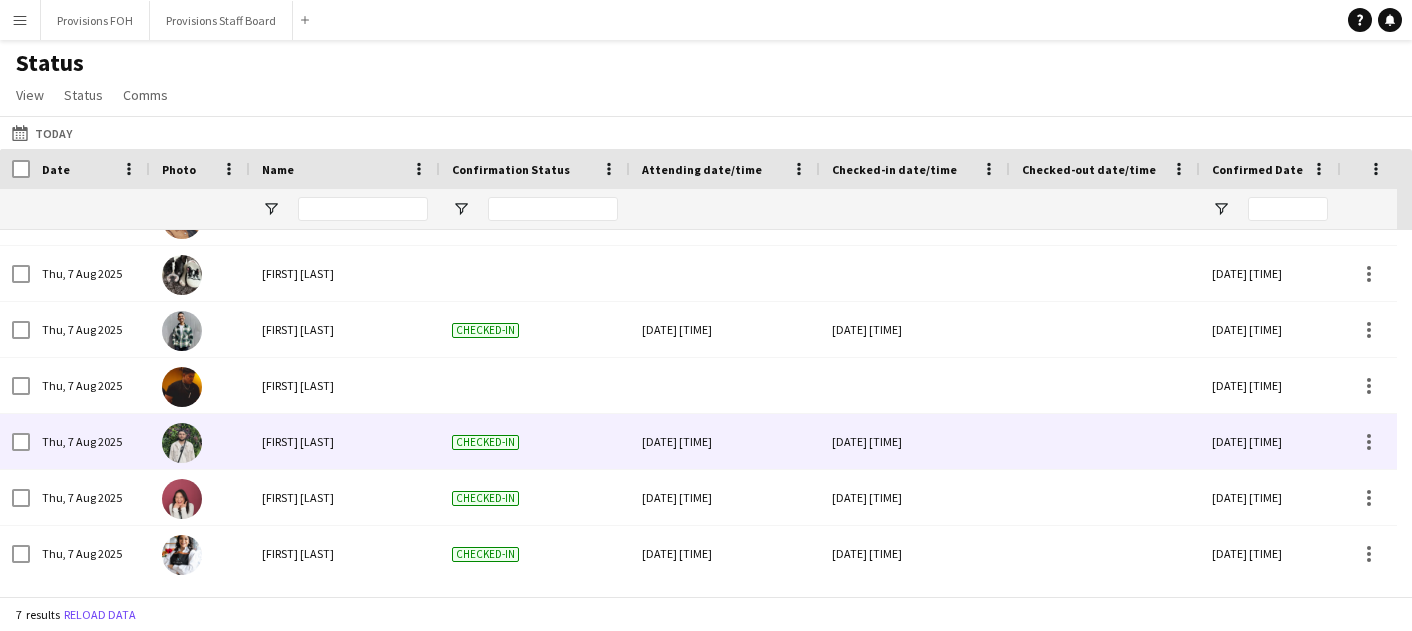 scroll, scrollTop: 0, scrollLeft: 40, axis: horizontal 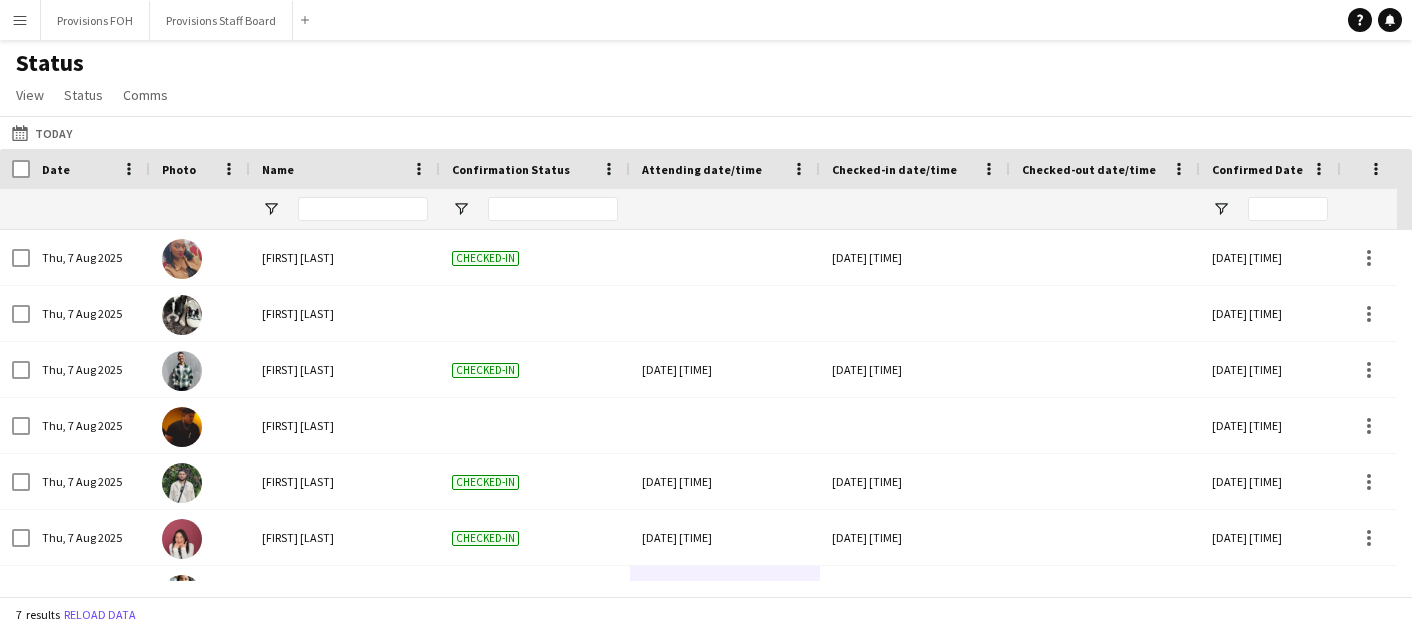click on "Status   View   Views  Default view New view Update view Delete view Edit name Customise view Customise filters Reset Filters Reset View Reset All  Status  Confirm attendance Check-in Check-out Clear confirm attendance Clear check-in Clear check-out  Comms  Send notification Chat" 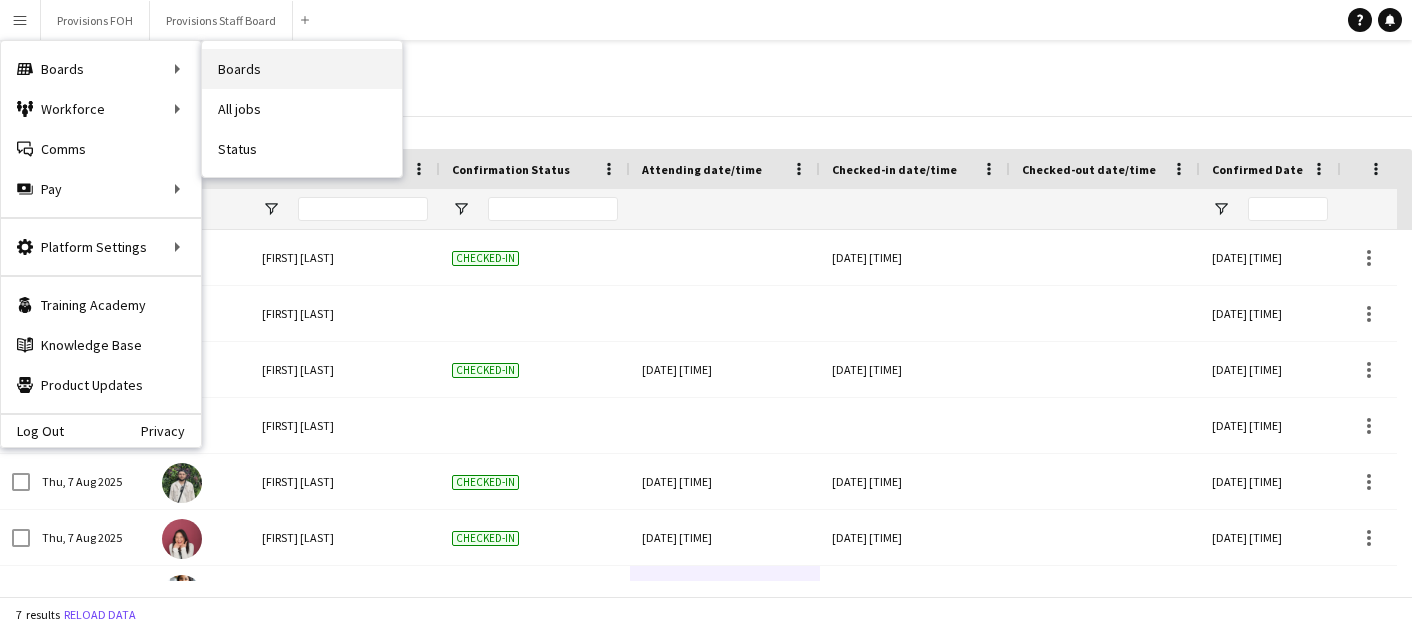 click on "Boards" at bounding box center (302, 69) 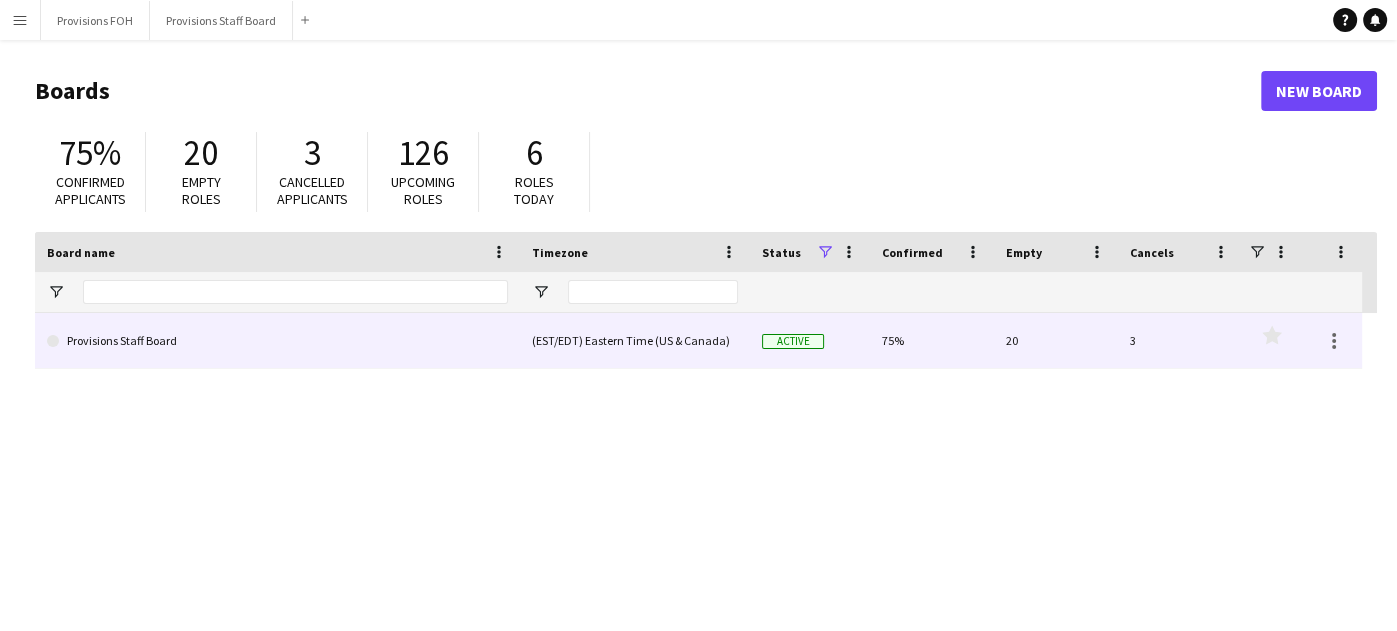 click on "Provisions Staff Board" 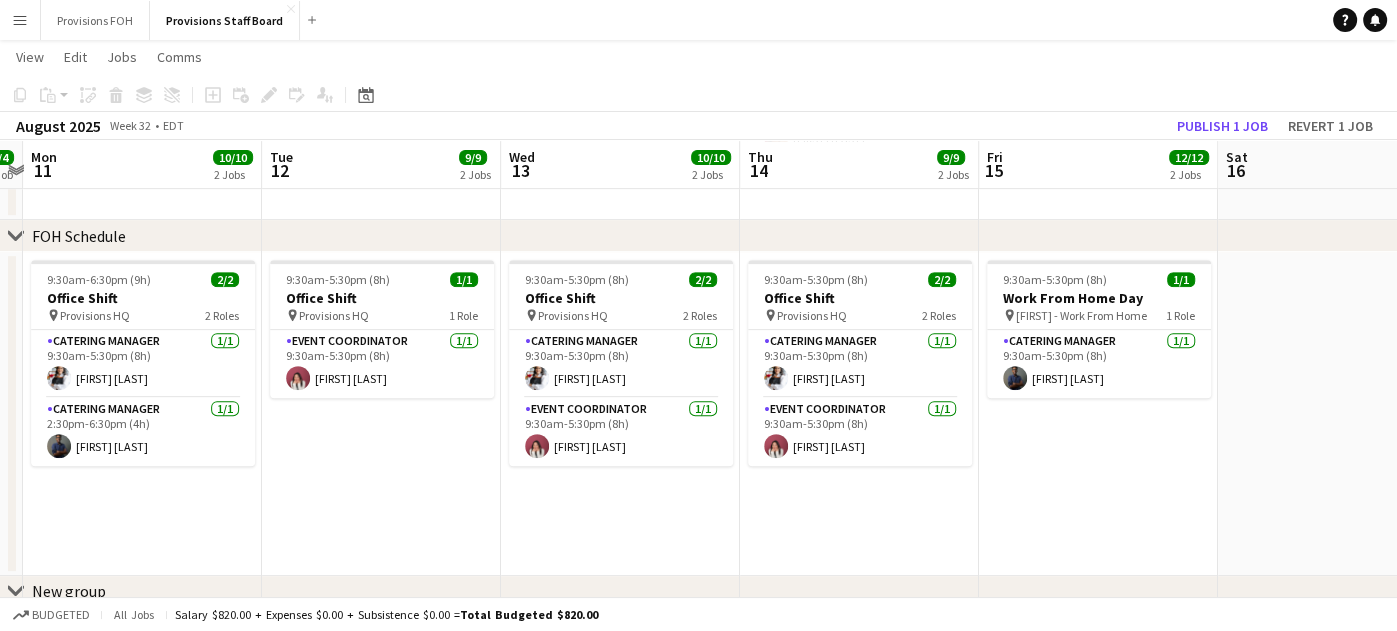 click on "[TIME]-[TIME] ([DURATION])    2/2   Office Shift
pin
Provisions HQ   2 Roles   Catering Manager   1/1   [TIME]-[TIME] ([DURATION])
[FIRST] [LAST]  Event Coordinator   1/1   [TIME]-[TIME] ([DURATION])
[FIRST] [LAST]" at bounding box center [859, 414] 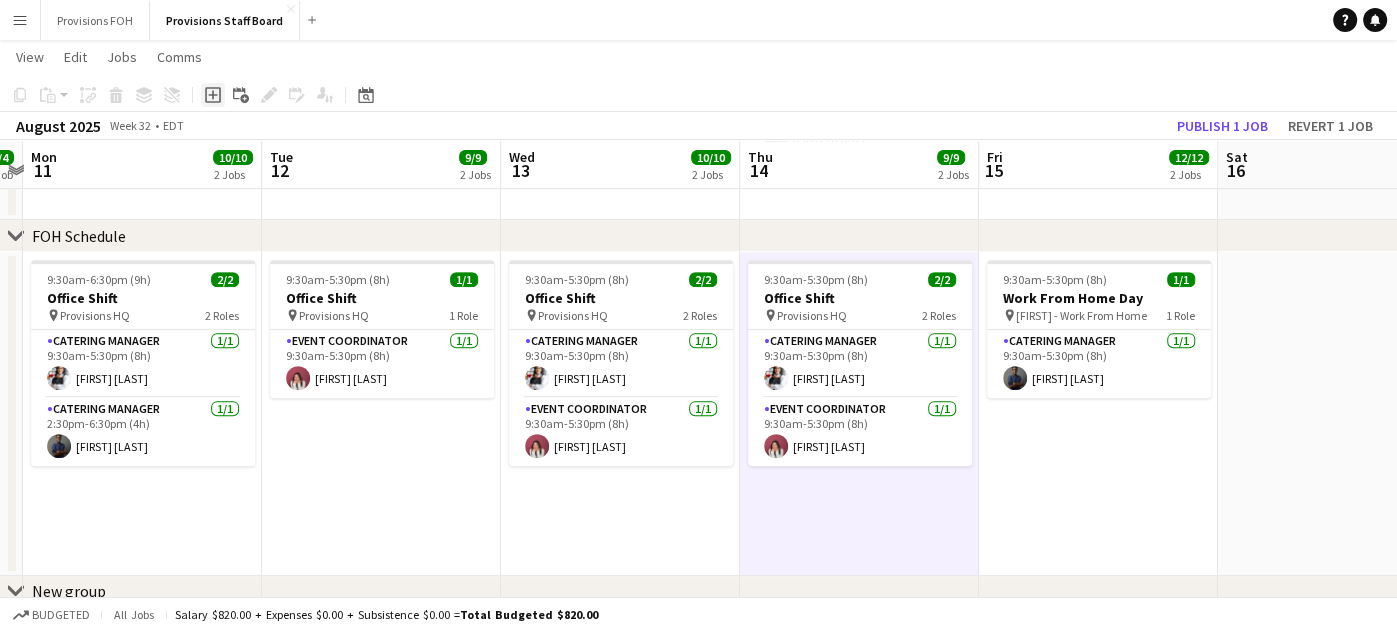 click 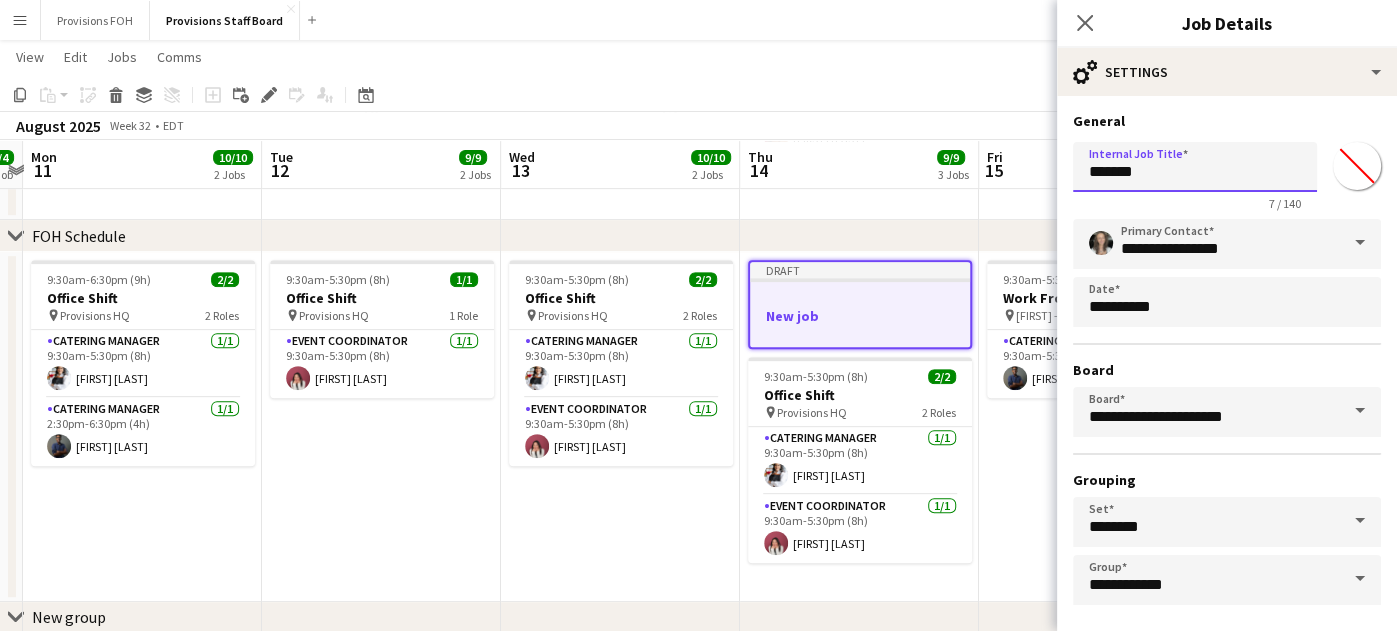 drag, startPoint x: 1168, startPoint y: 170, endPoint x: 1060, endPoint y: 179, distance: 108.37435 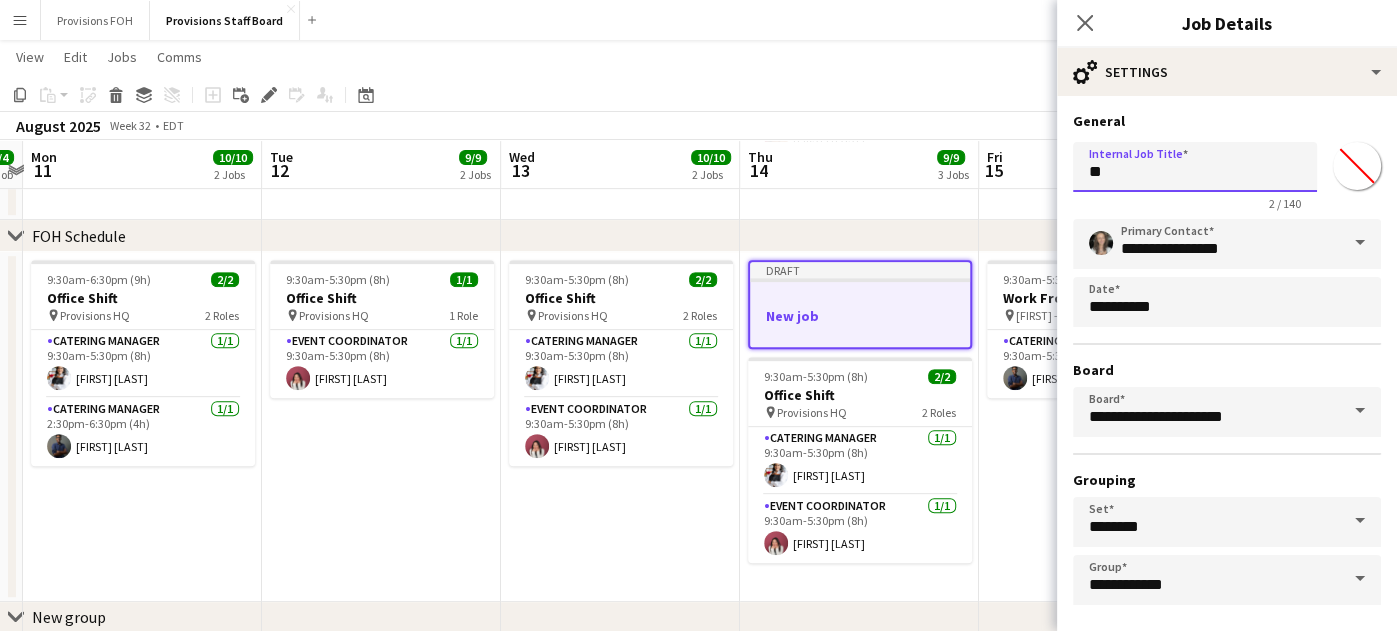 type on "*" 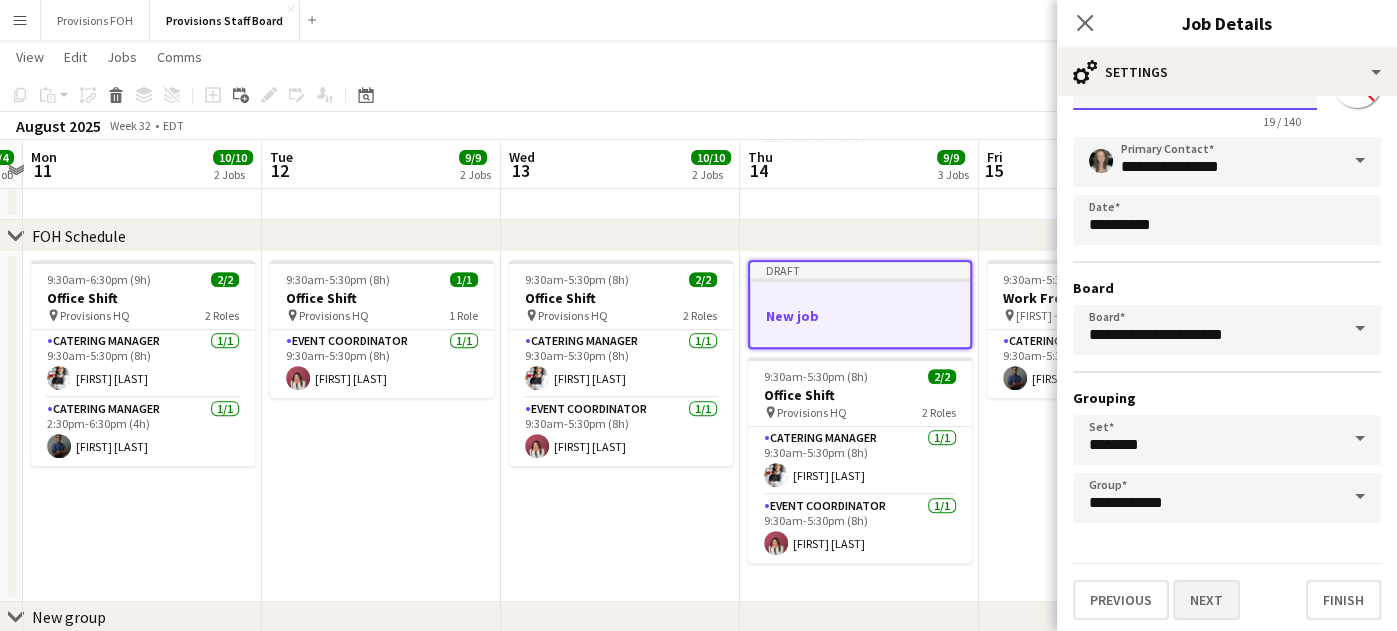 type on "**********" 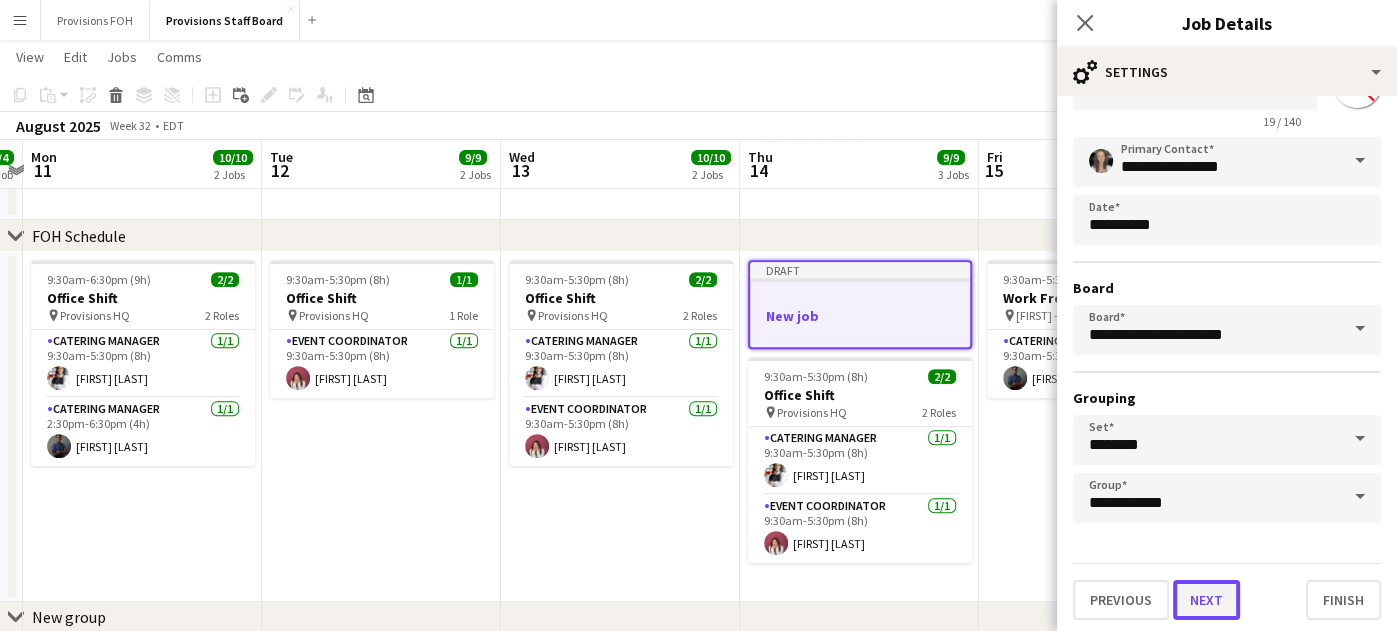 click on "Next" at bounding box center (1206, 600) 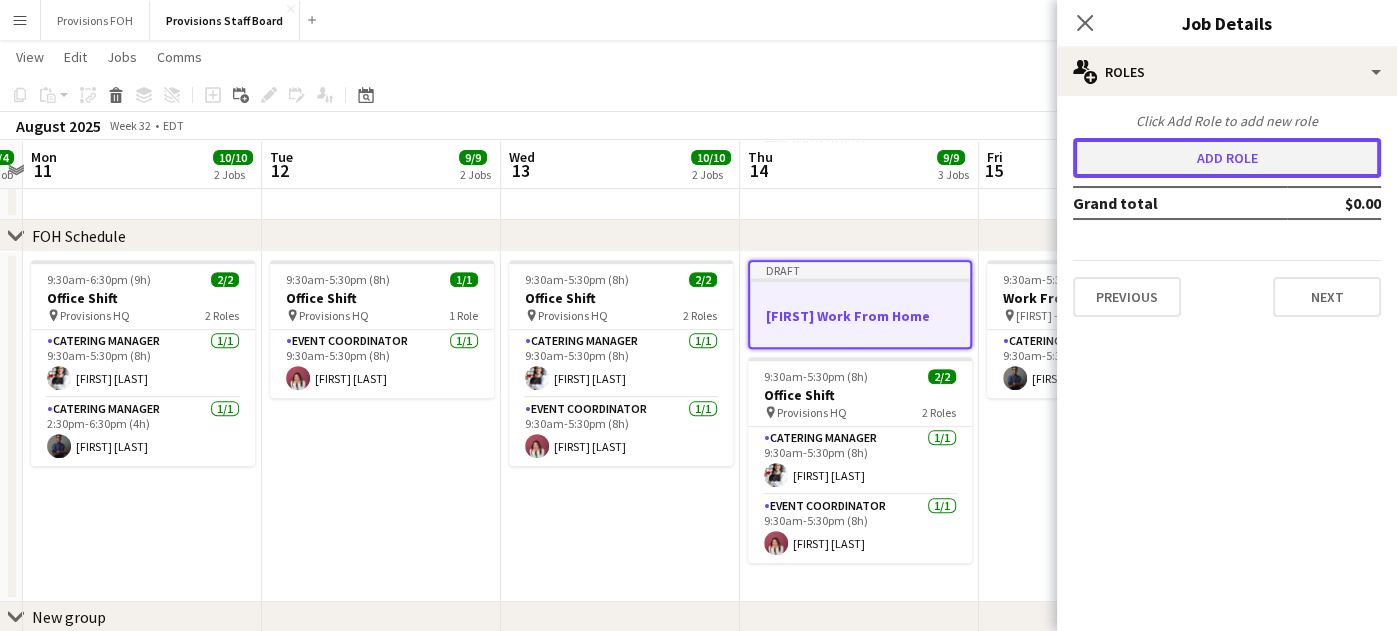 click on "Add role" at bounding box center (1227, 158) 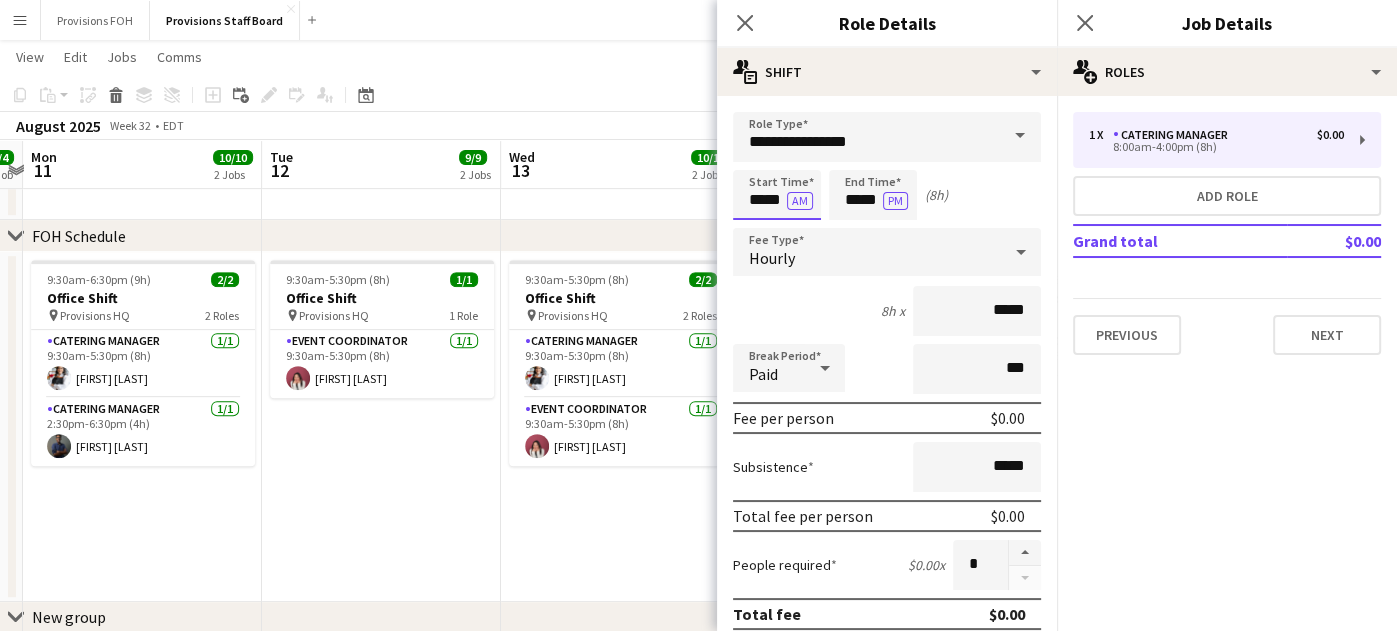 click on "*****" at bounding box center [777, 195] 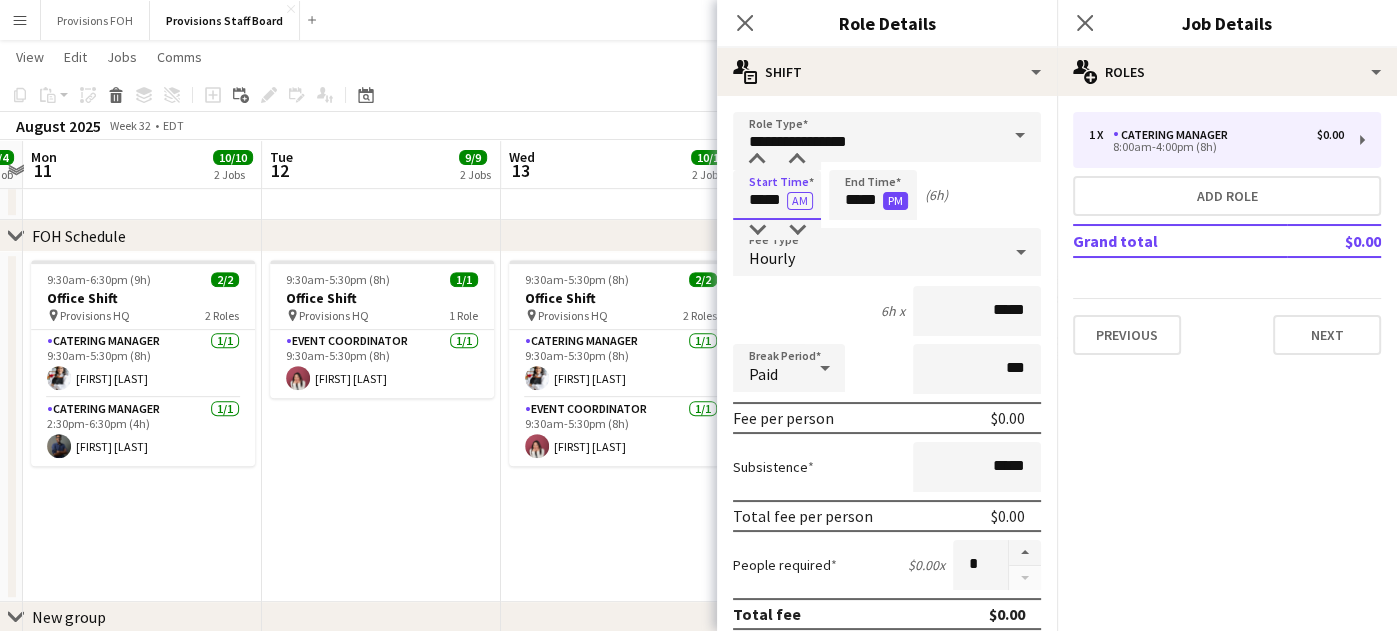 type on "*****" 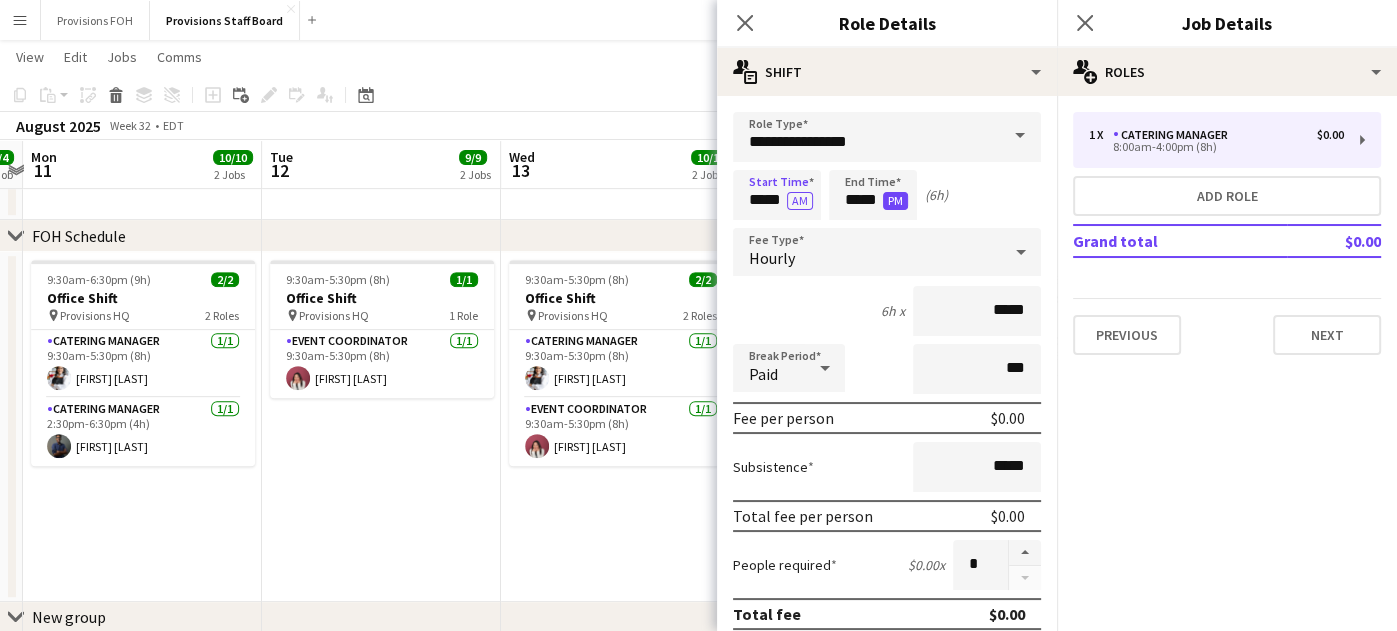 type 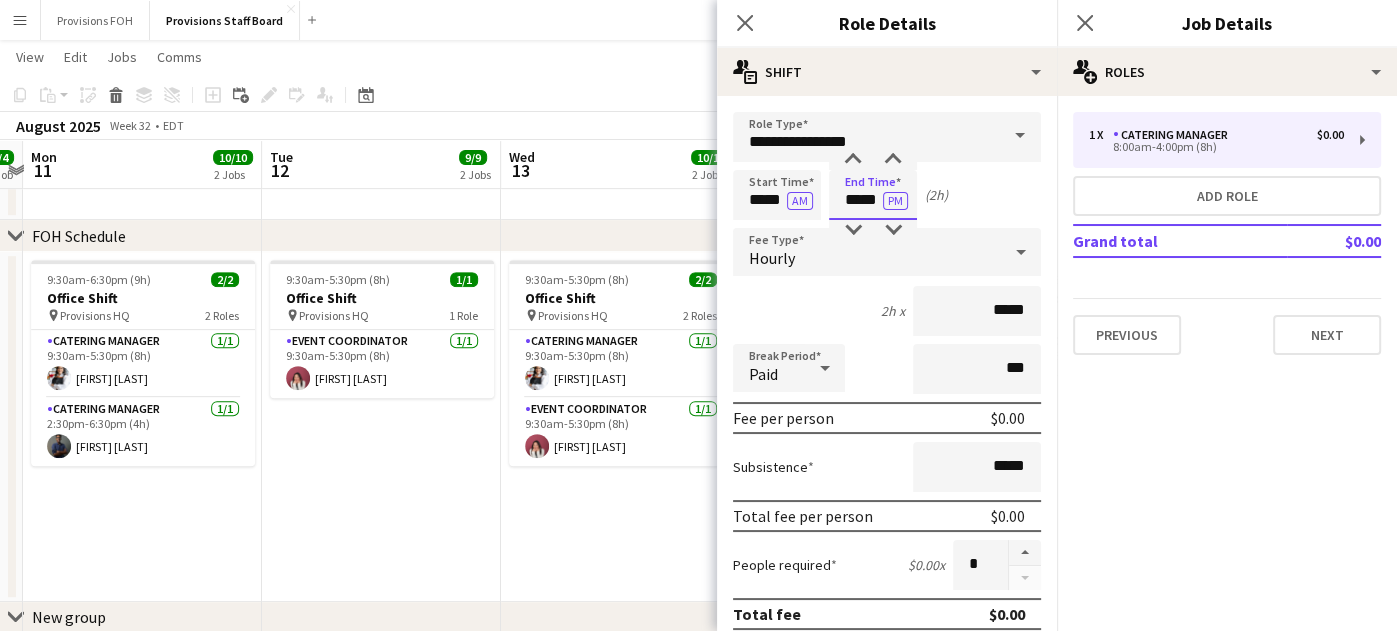 type on "*****" 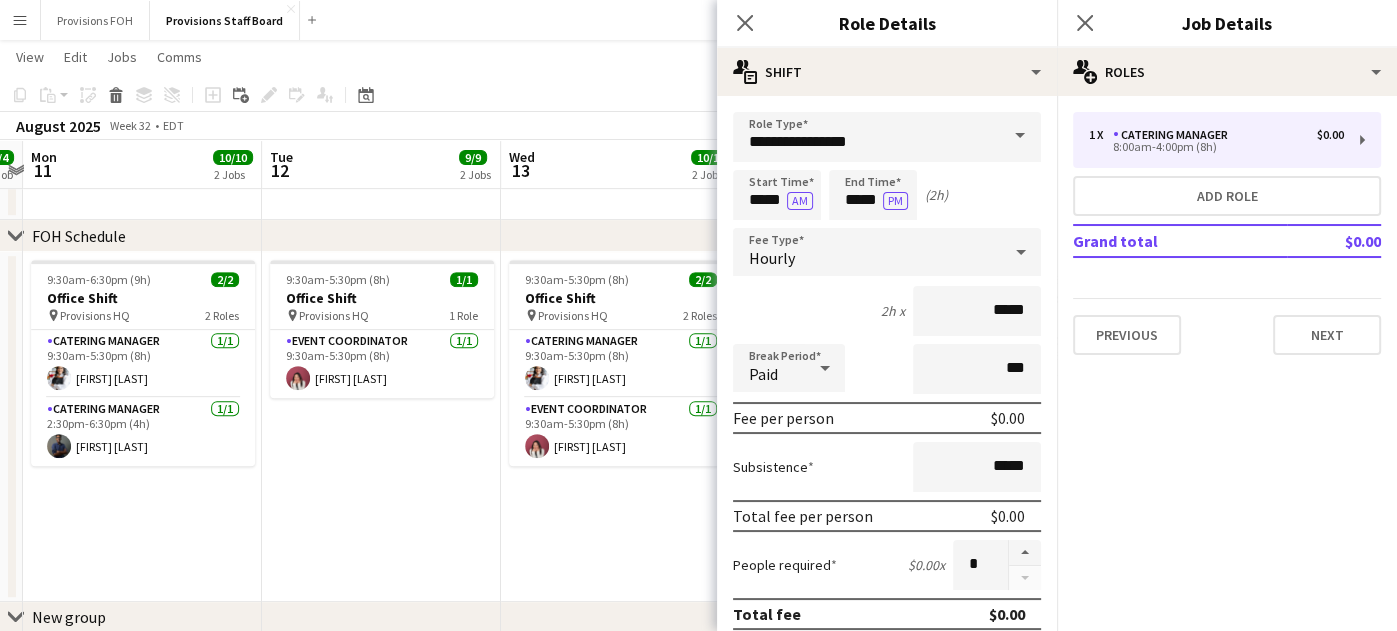 click on "Start Time  *****  AM
End Time  *****  PM
(2h)" at bounding box center (887, 195) 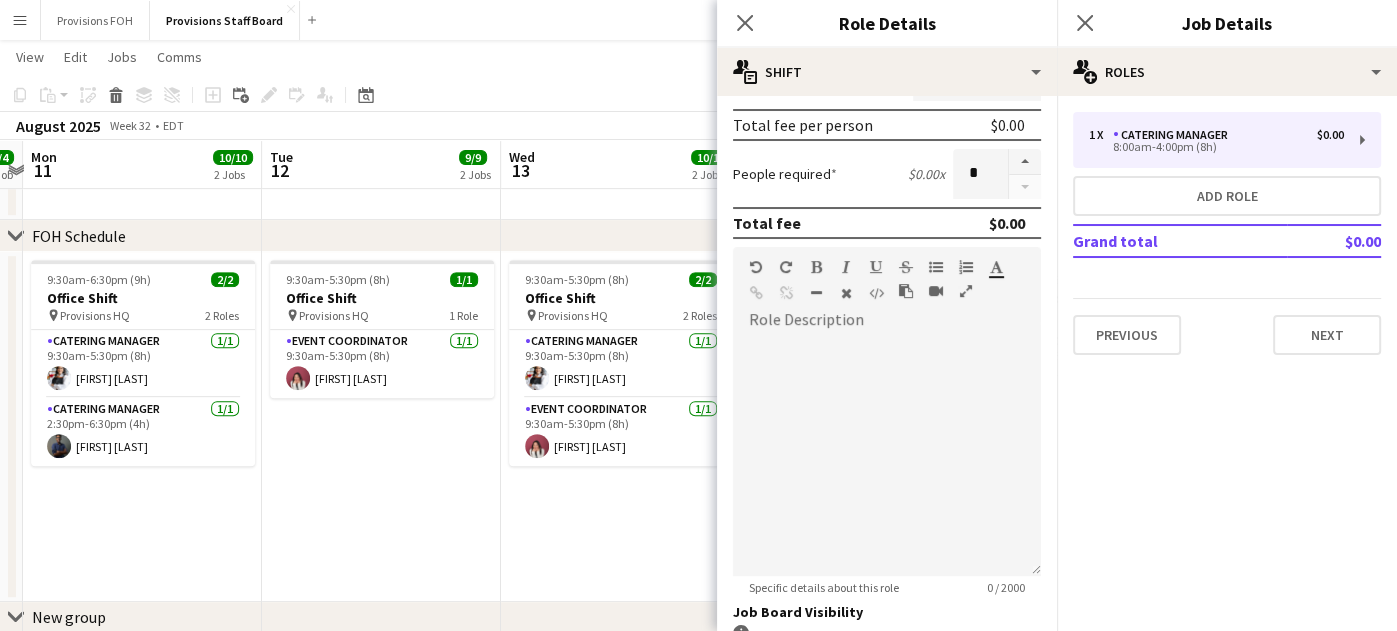 scroll, scrollTop: 472, scrollLeft: 0, axis: vertical 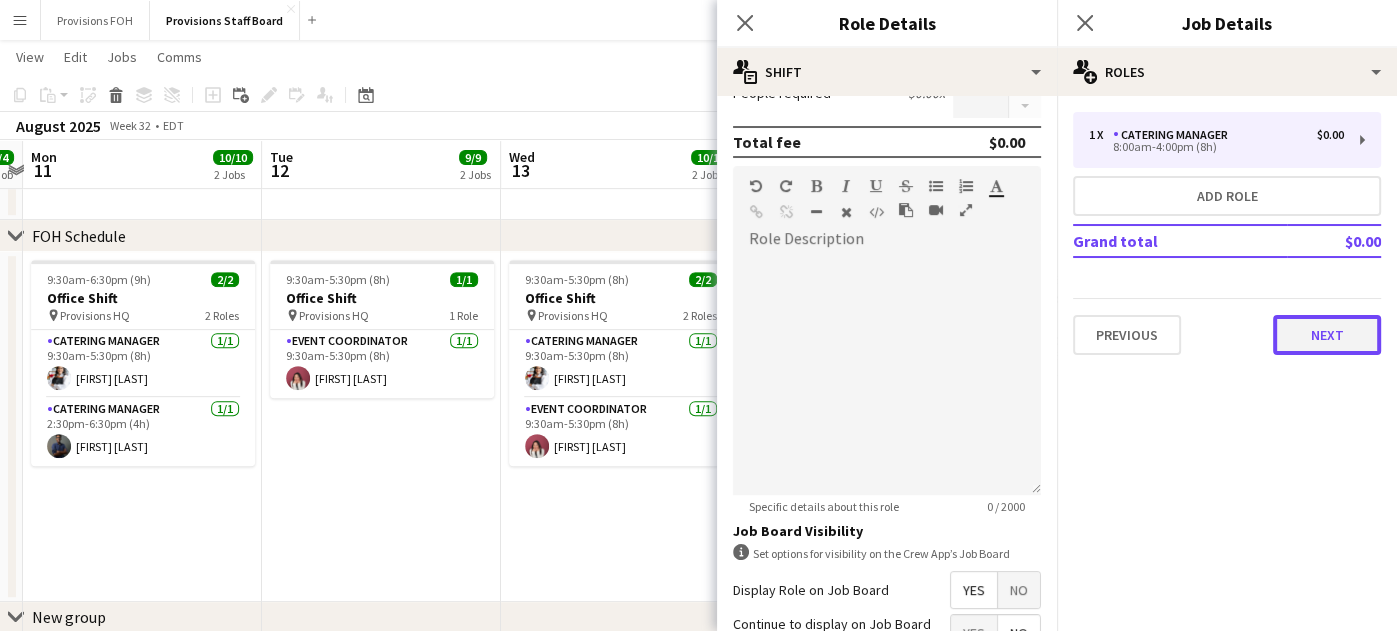 click on "Next" at bounding box center [1327, 335] 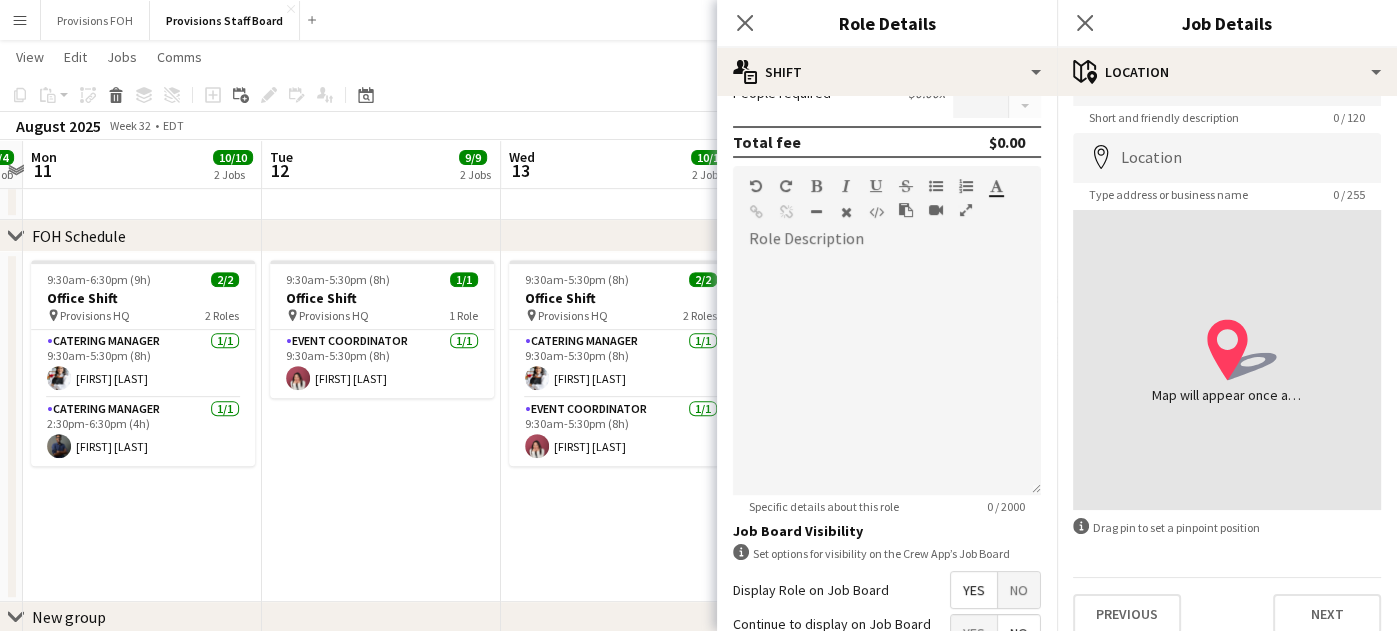 scroll, scrollTop: 73, scrollLeft: 0, axis: vertical 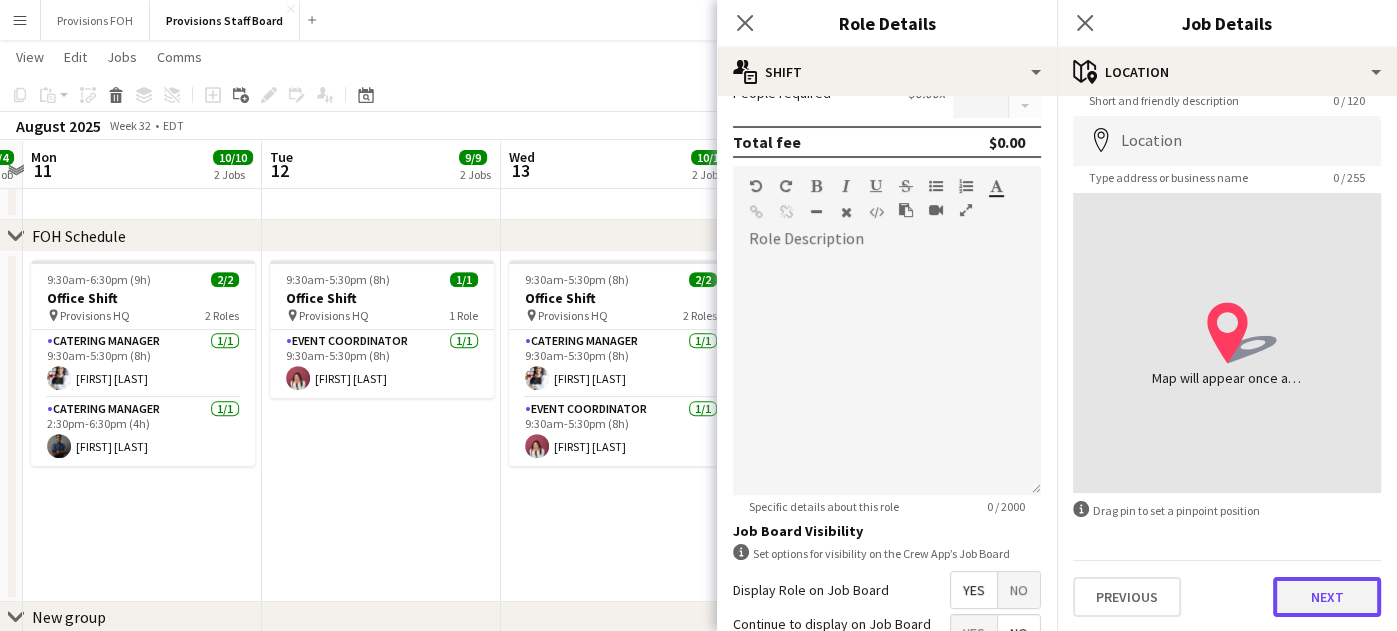click on "Next" at bounding box center (1327, 597) 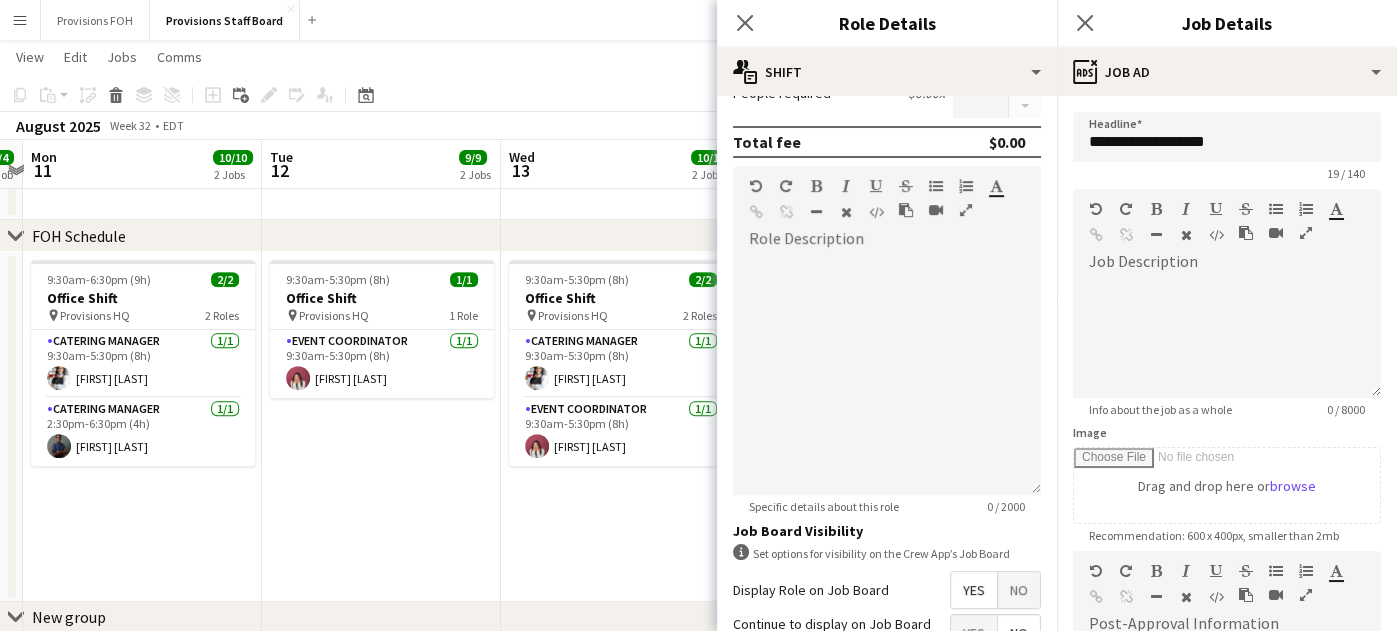 scroll, scrollTop: 0, scrollLeft: 0, axis: both 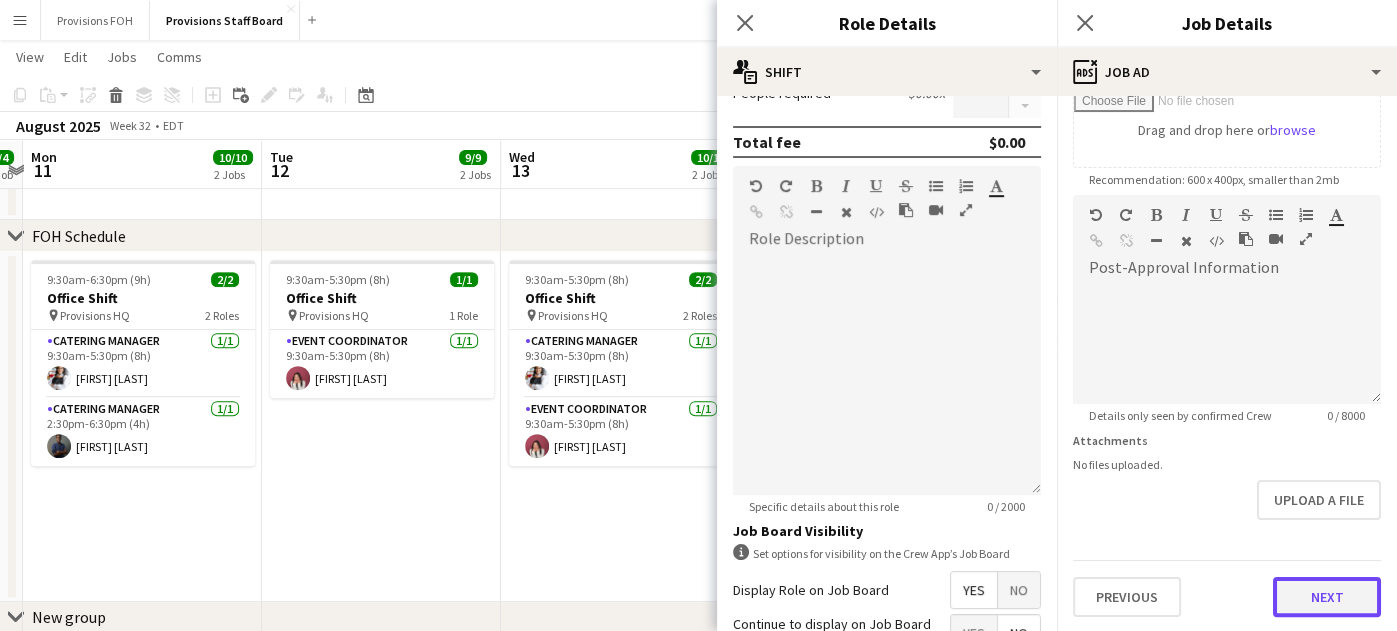 click on "**********" at bounding box center (1227, 186) 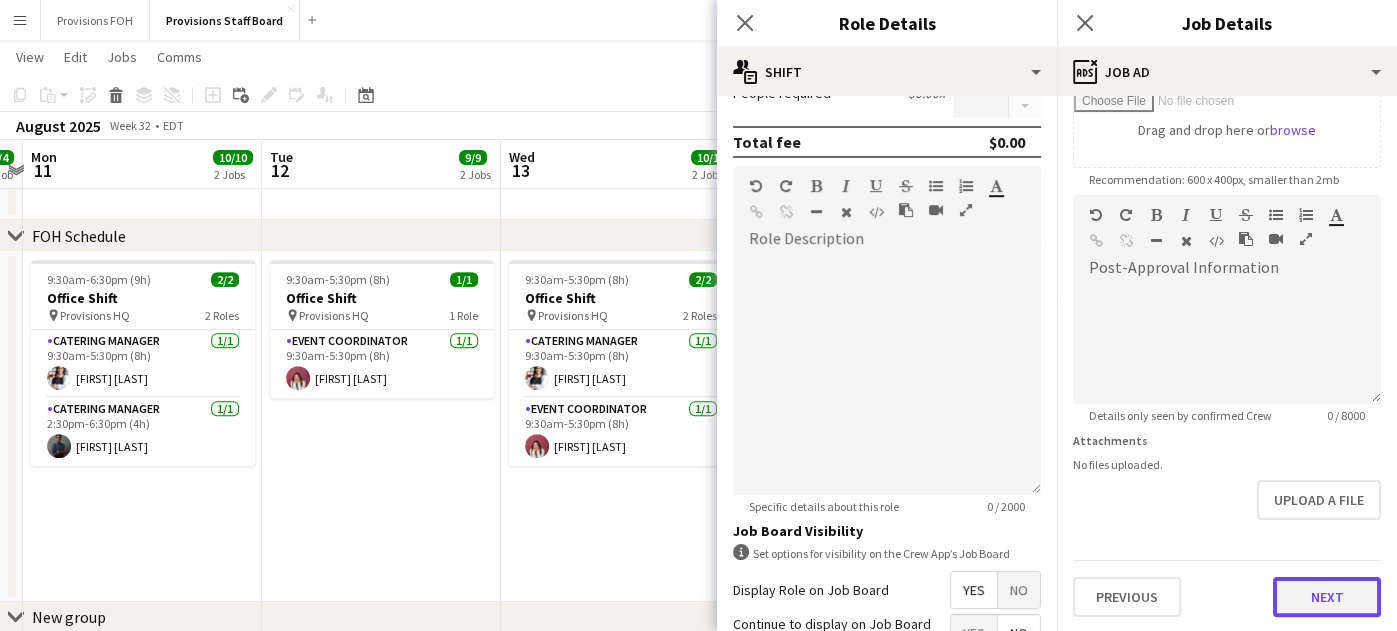 click on "Next" at bounding box center (1327, 597) 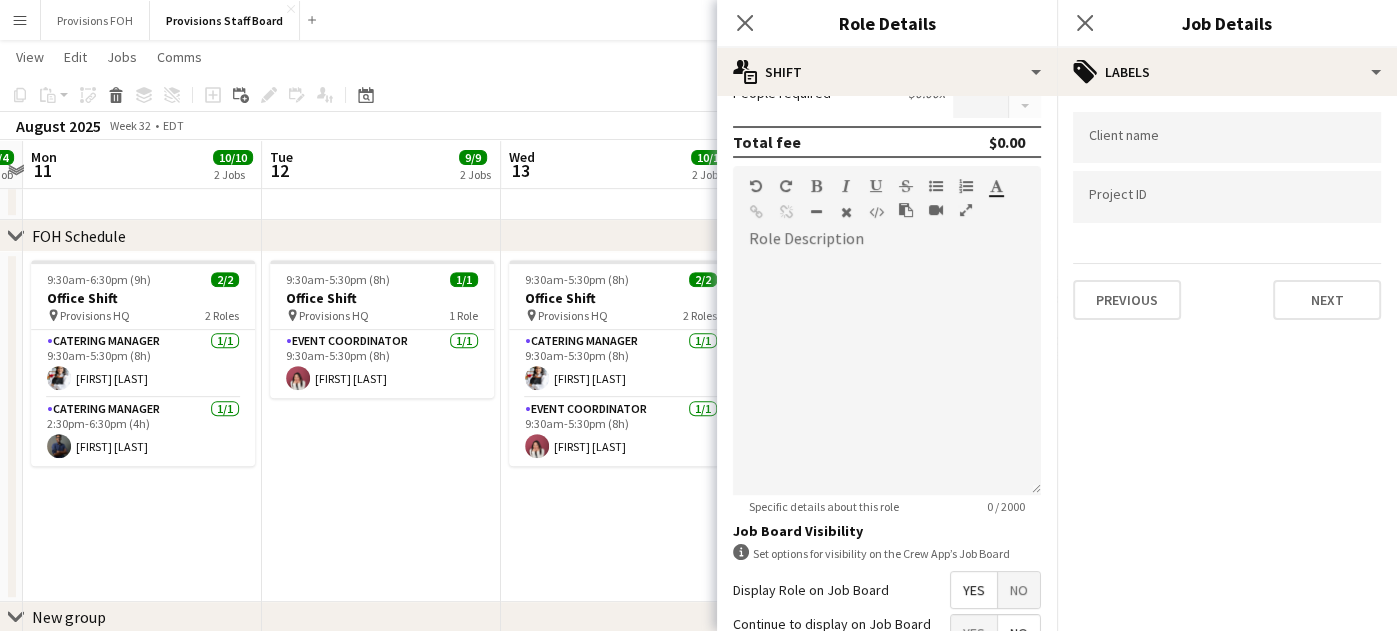 scroll, scrollTop: 0, scrollLeft: 0, axis: both 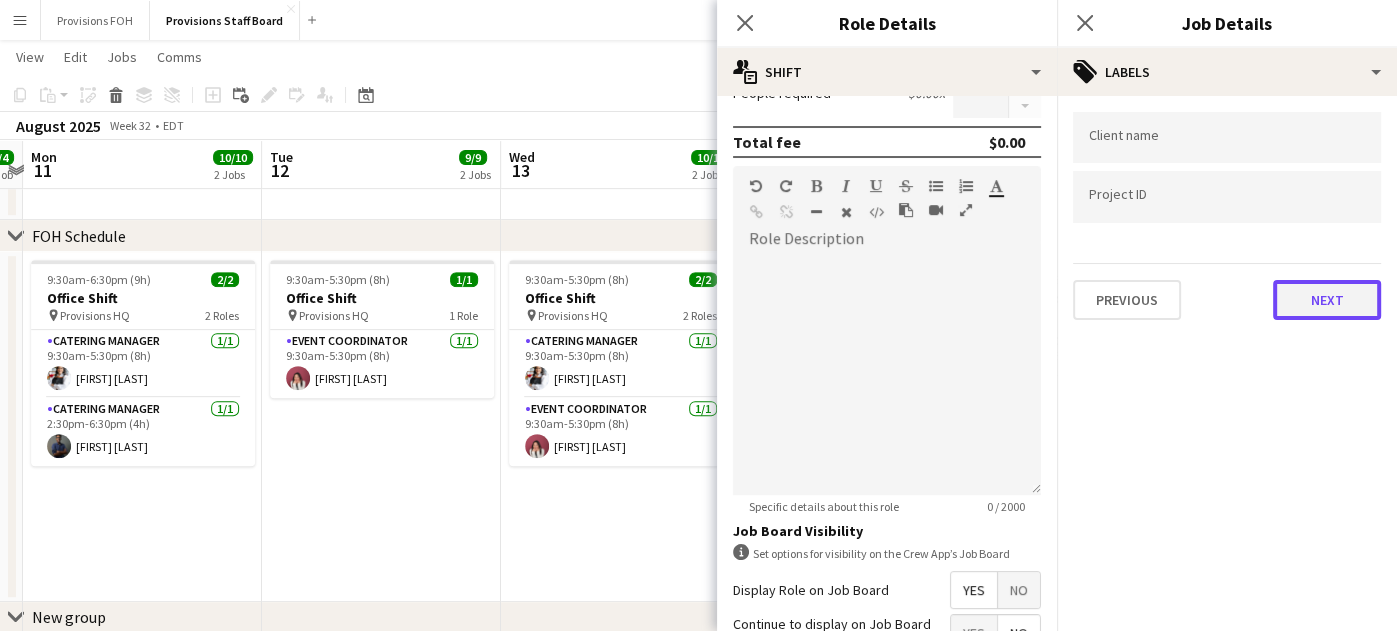 click on "Next" at bounding box center [1327, 300] 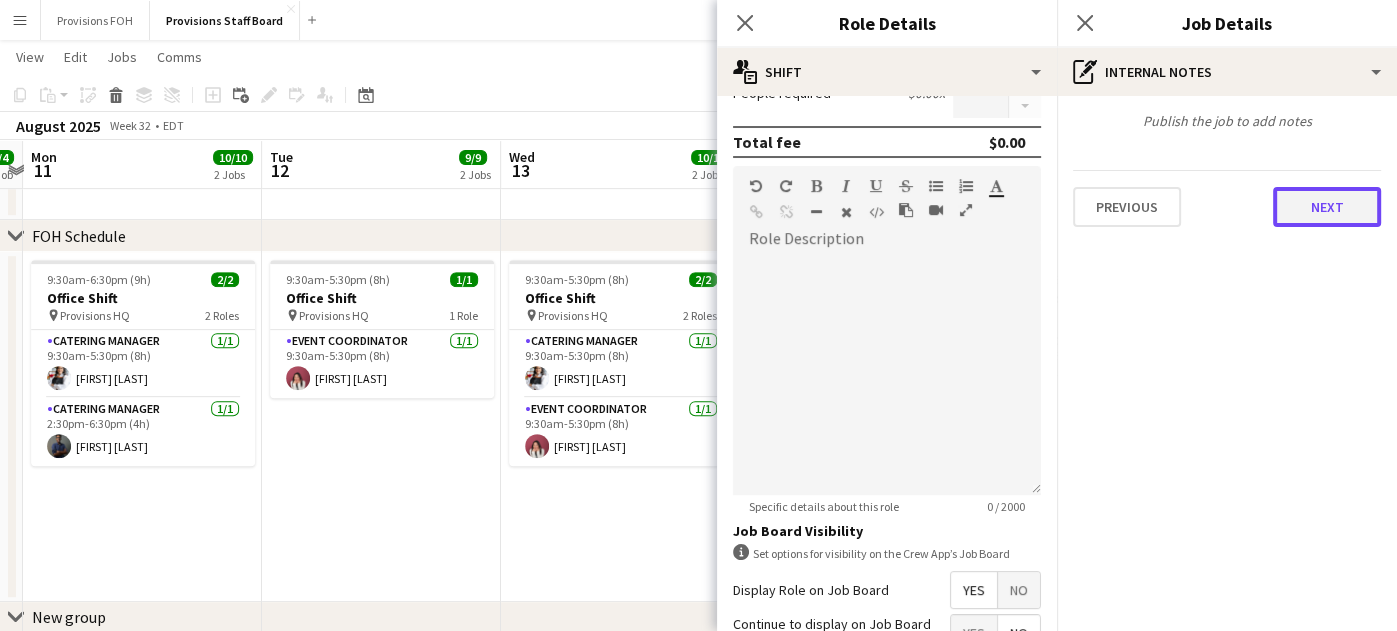 click on "Next" at bounding box center (1327, 207) 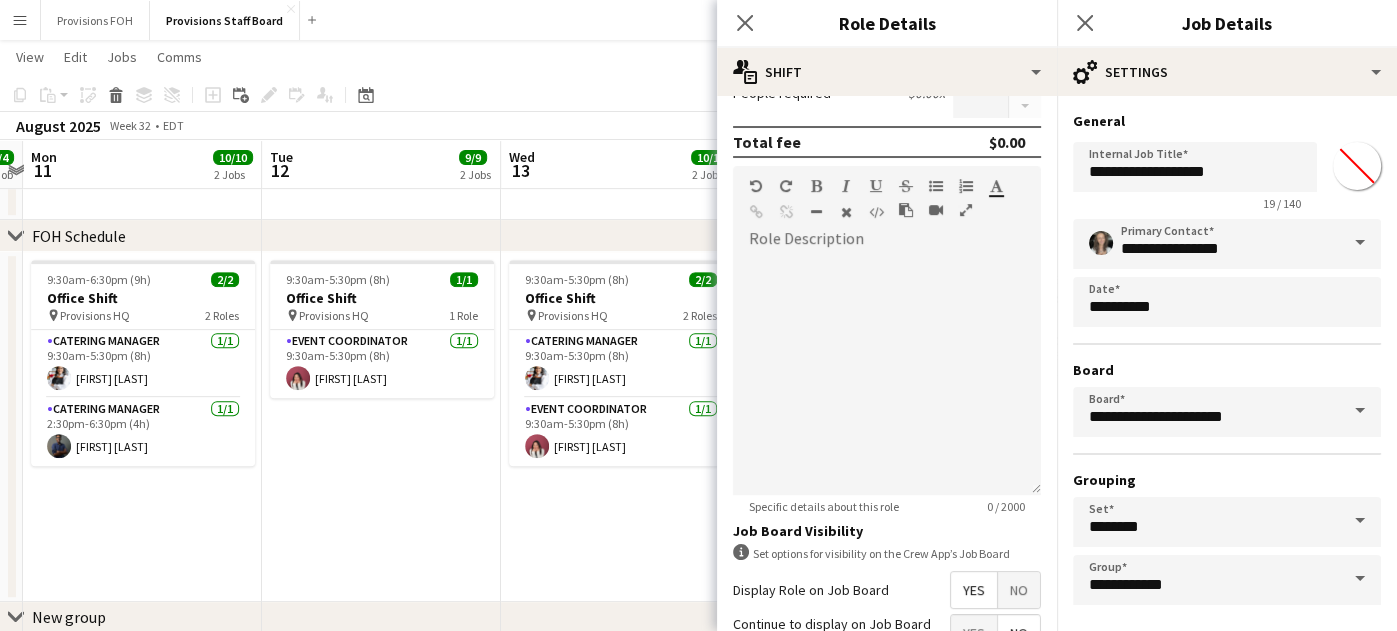 scroll, scrollTop: 82, scrollLeft: 0, axis: vertical 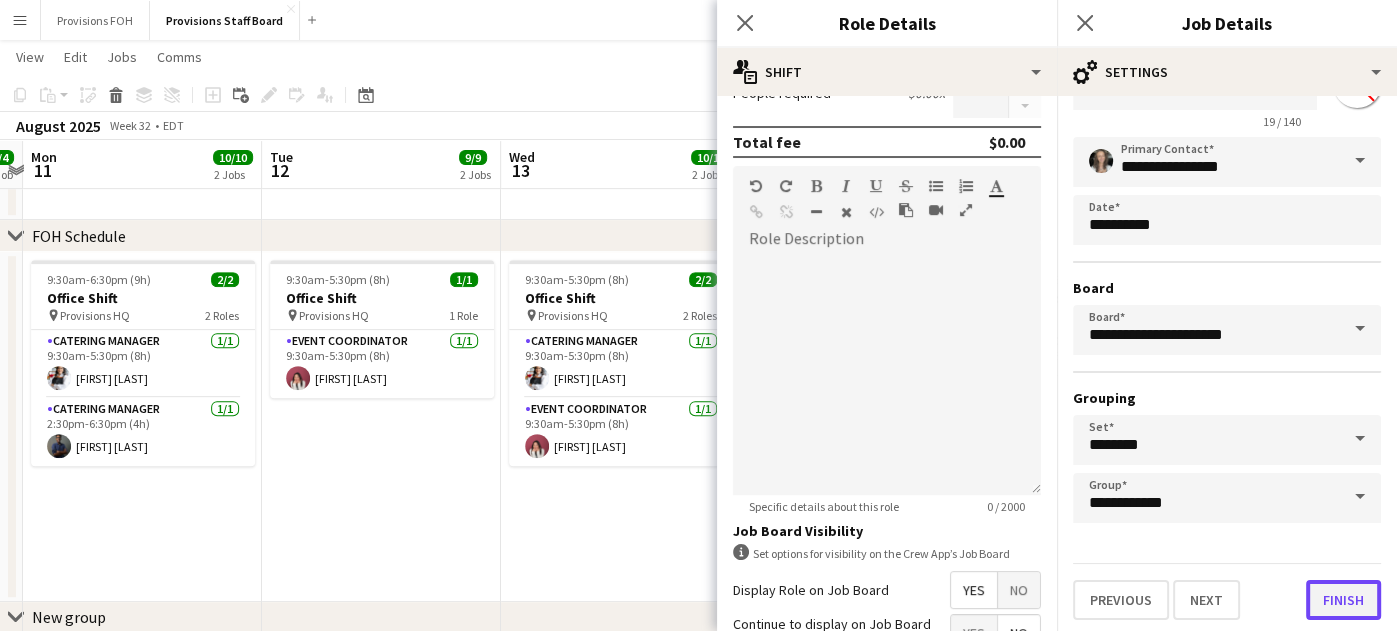 click on "Finish" at bounding box center (1343, 600) 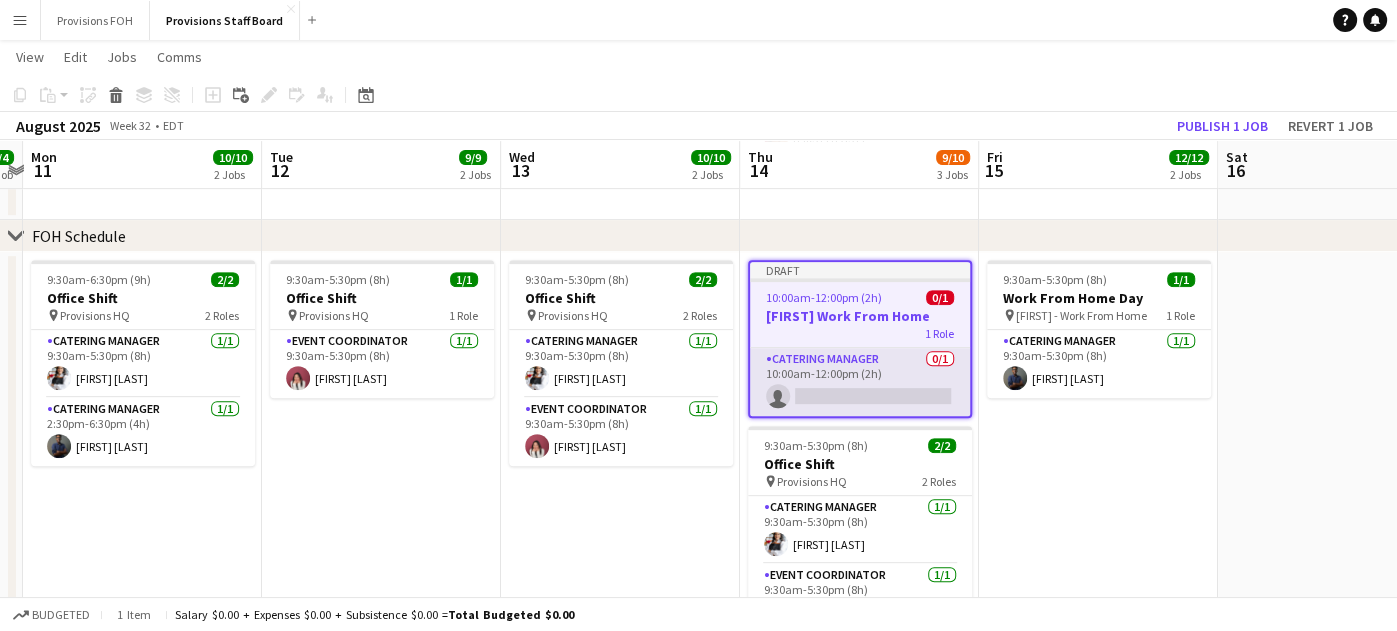 click on "Catering Manager   0/1   [TIME]-[TIME] ([DURATION])
single-neutral-actions" at bounding box center (860, 382) 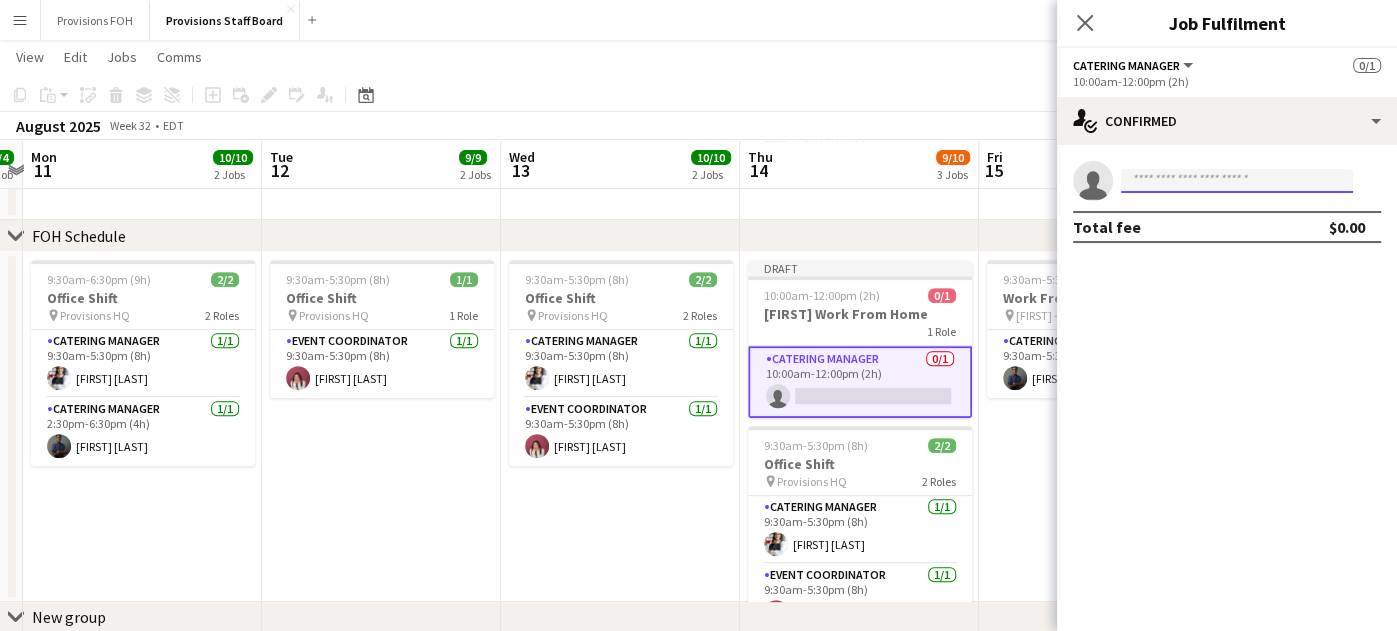click at bounding box center (1237, 181) 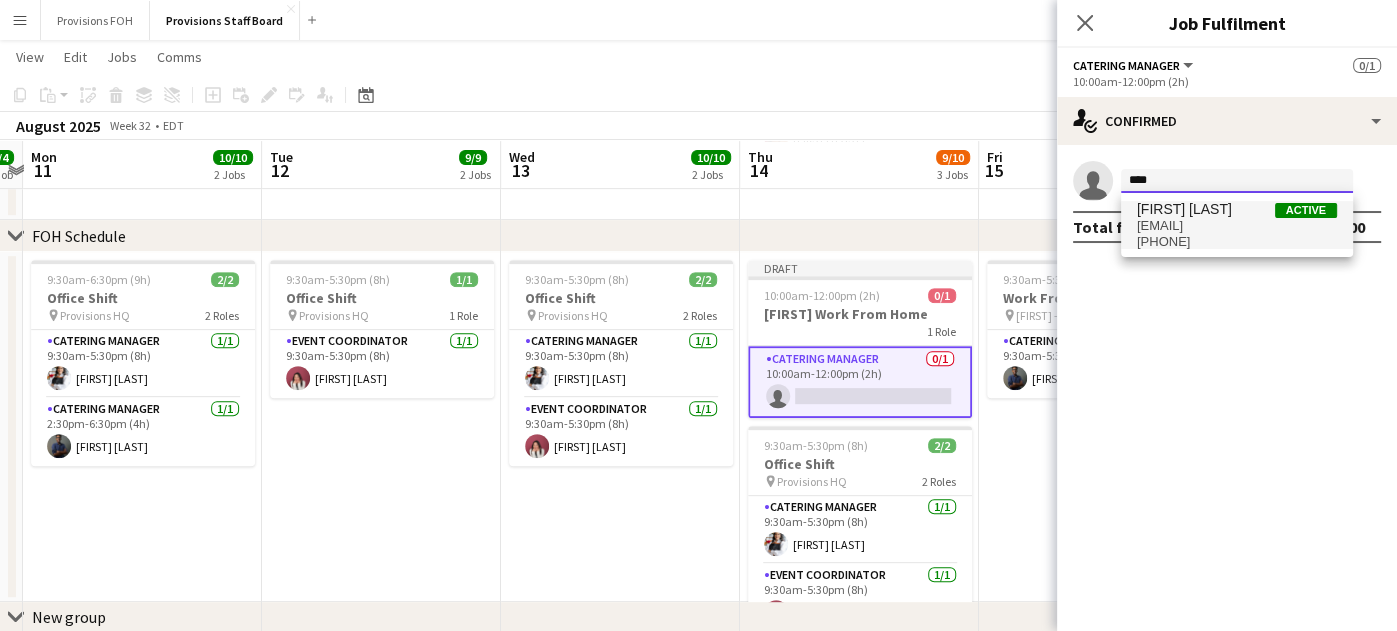 type on "****" 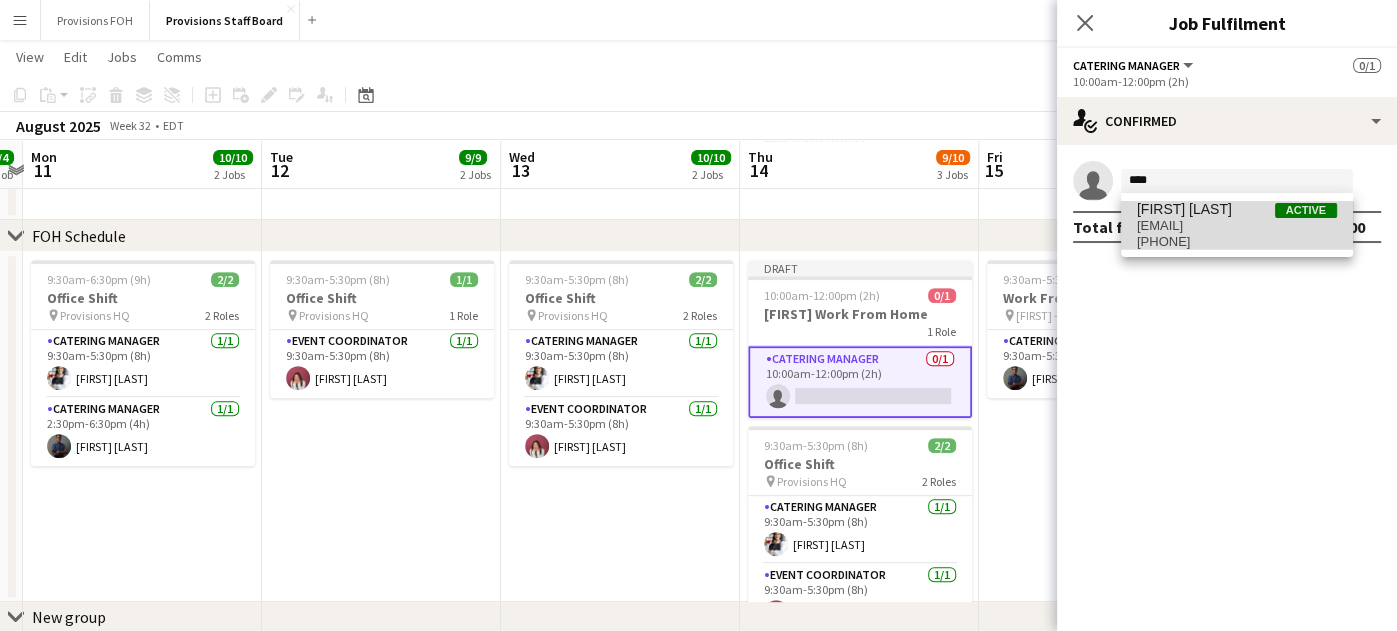 click on "[FIRST] [LAST]" at bounding box center [1184, 209] 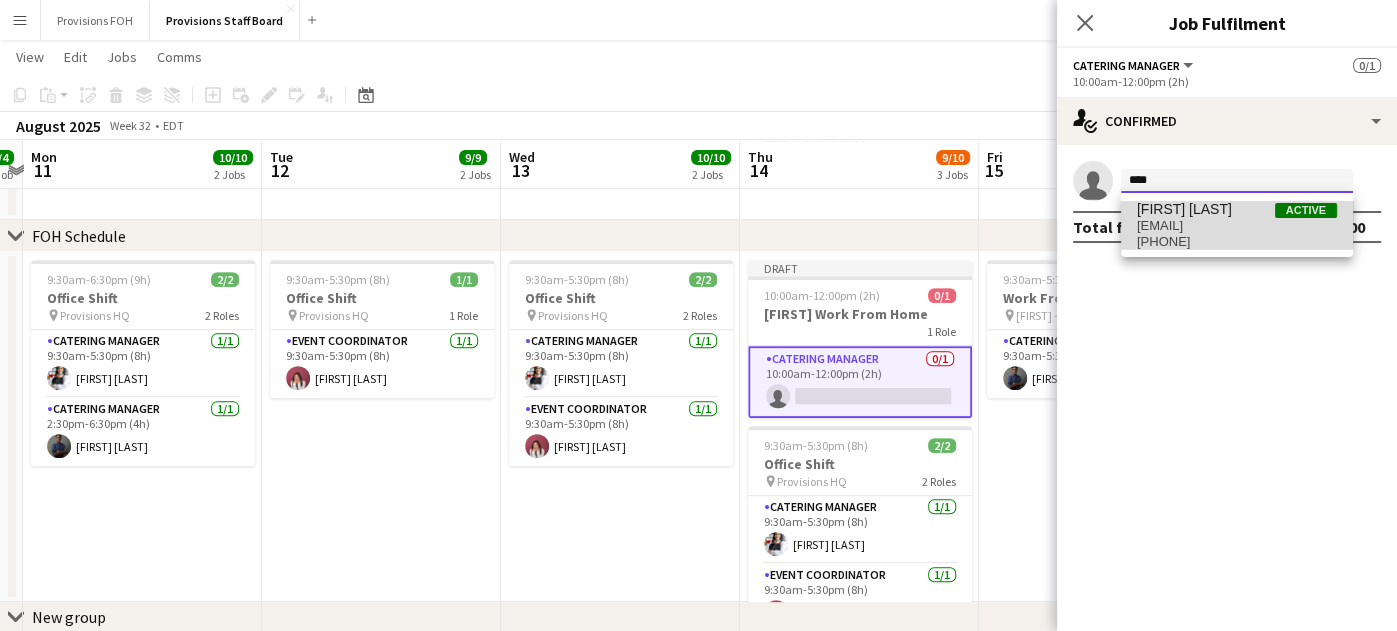 type 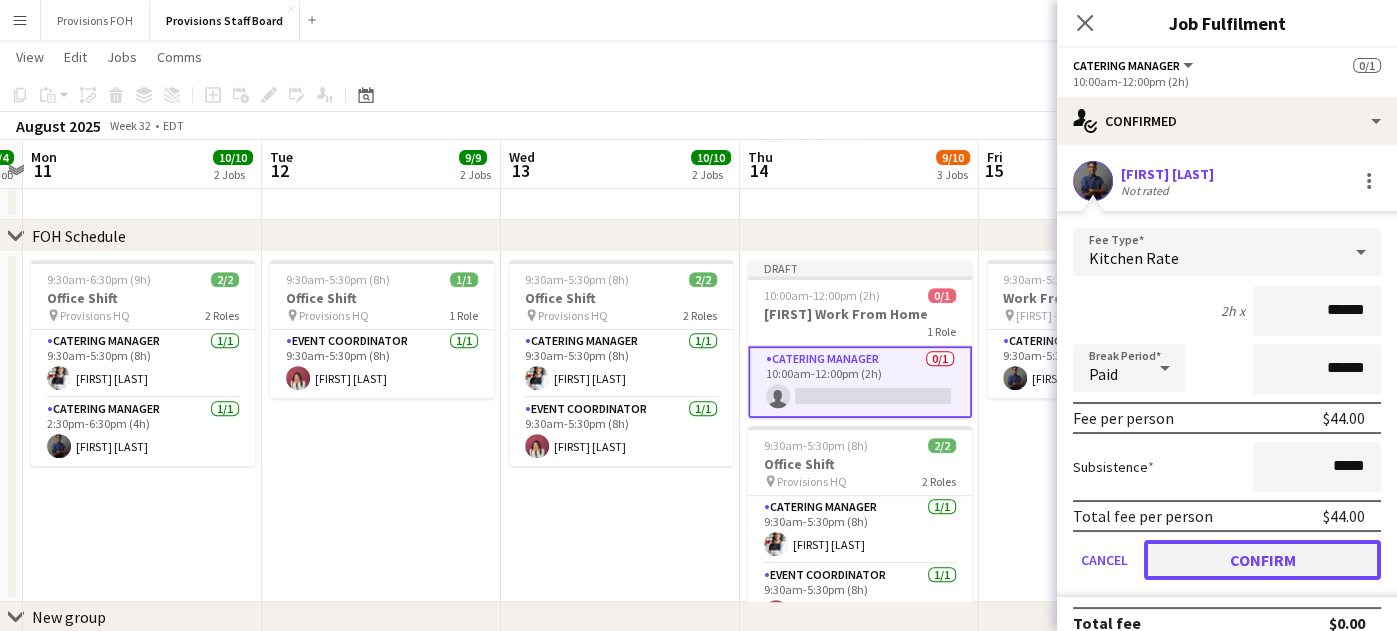 click on "Confirm" at bounding box center (1262, 560) 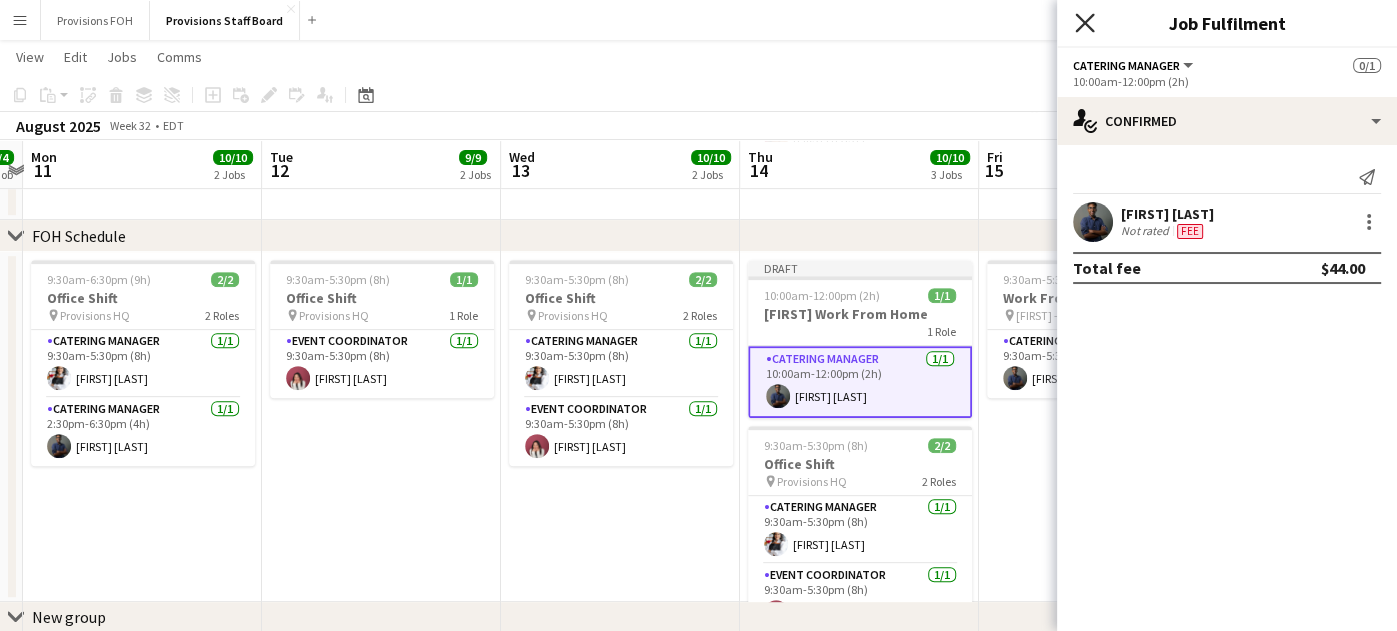 click on "Close pop-in" 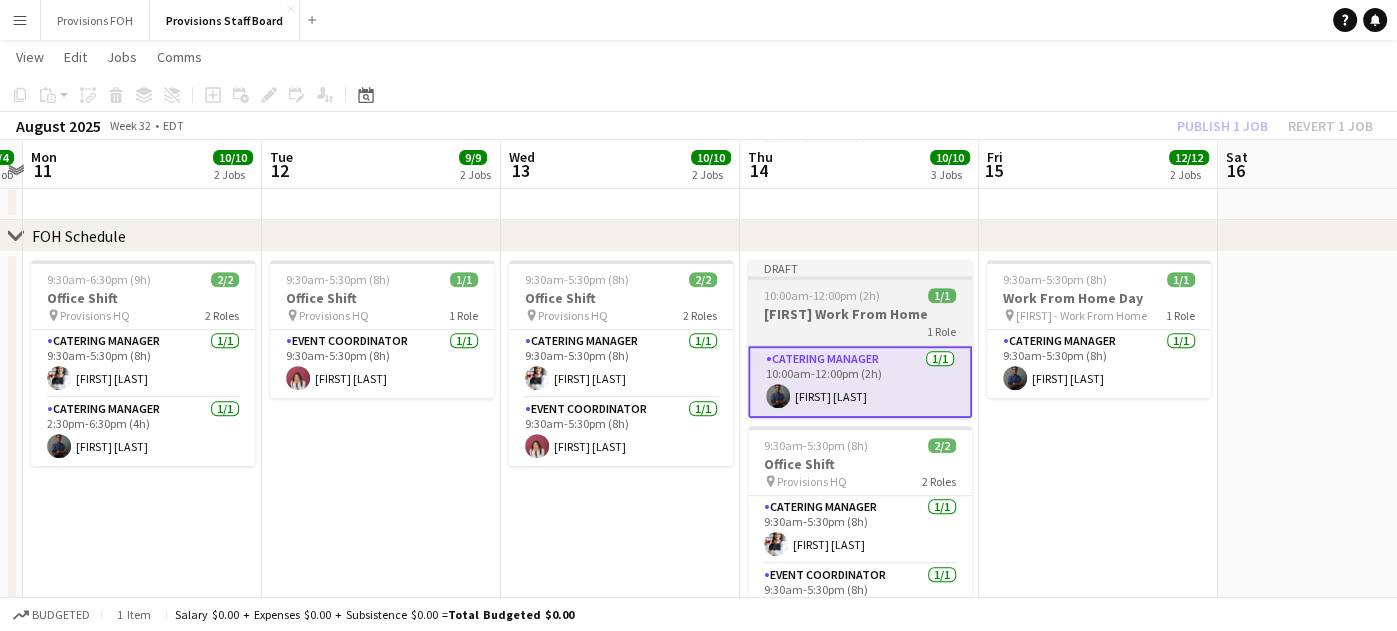 click on "[FIRST] Work From Home" at bounding box center [860, 314] 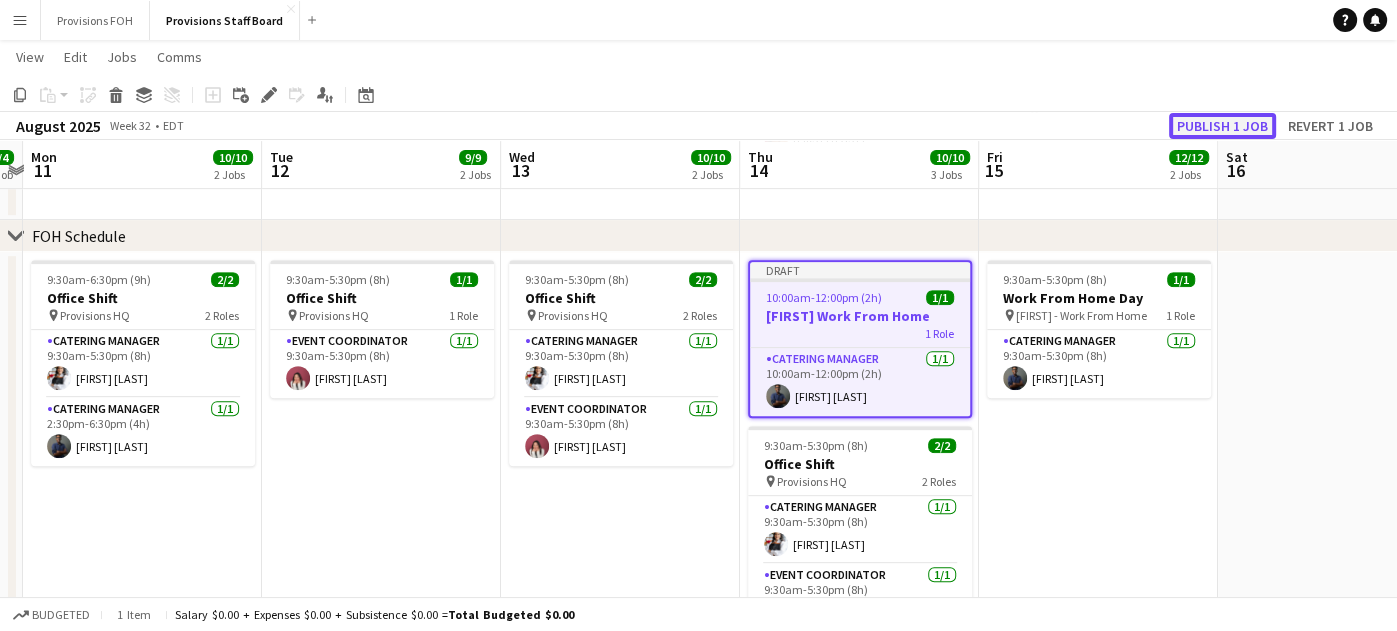 click on "Publish 1 job" 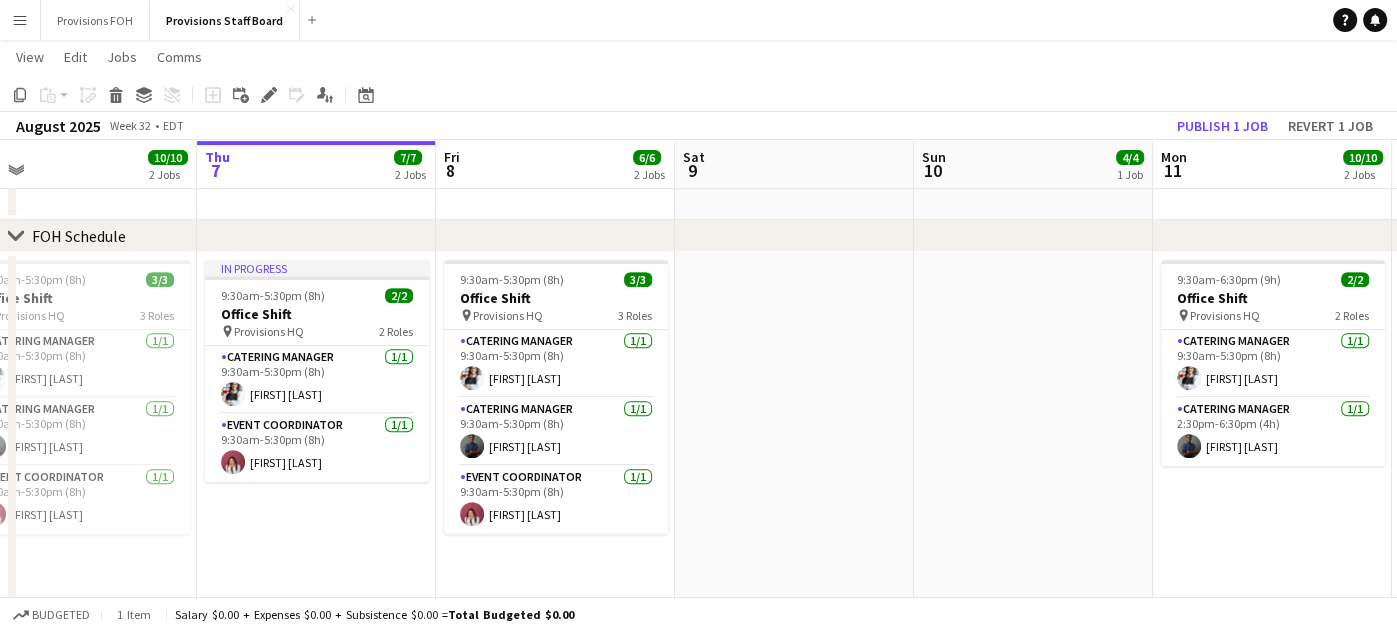 scroll, scrollTop: 0, scrollLeft: 616, axis: horizontal 